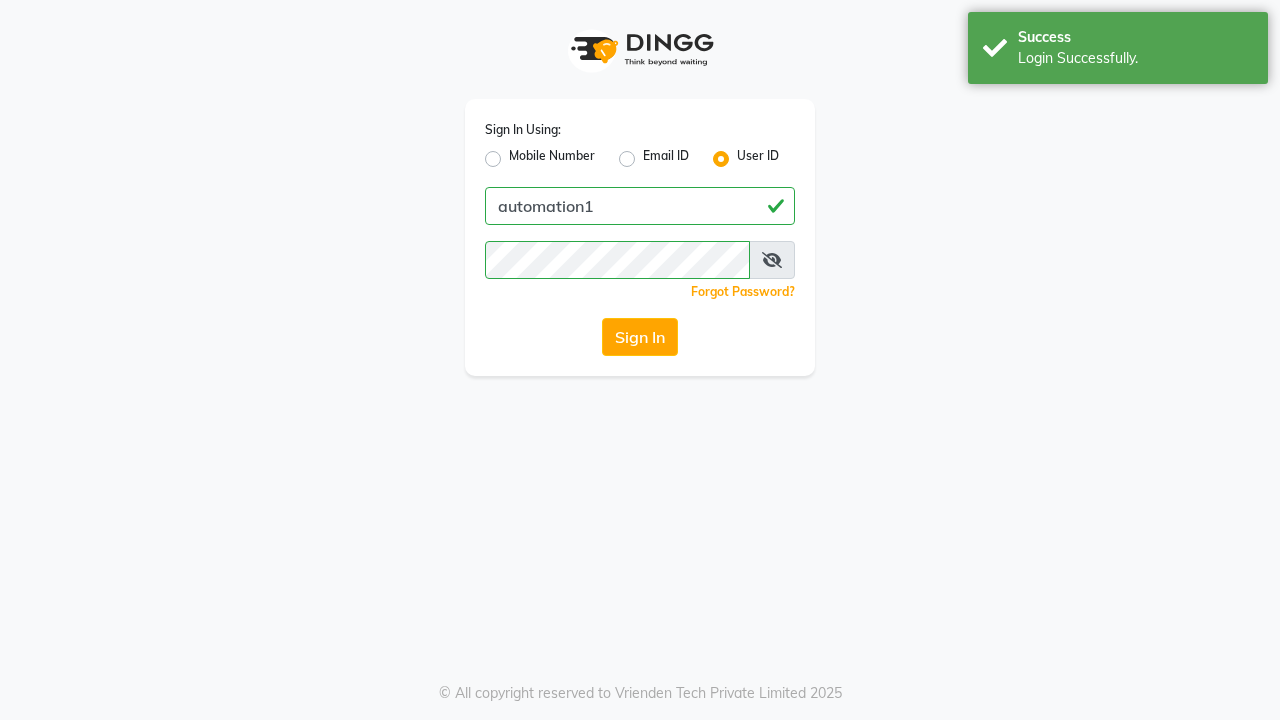 scroll, scrollTop: 0, scrollLeft: 0, axis: both 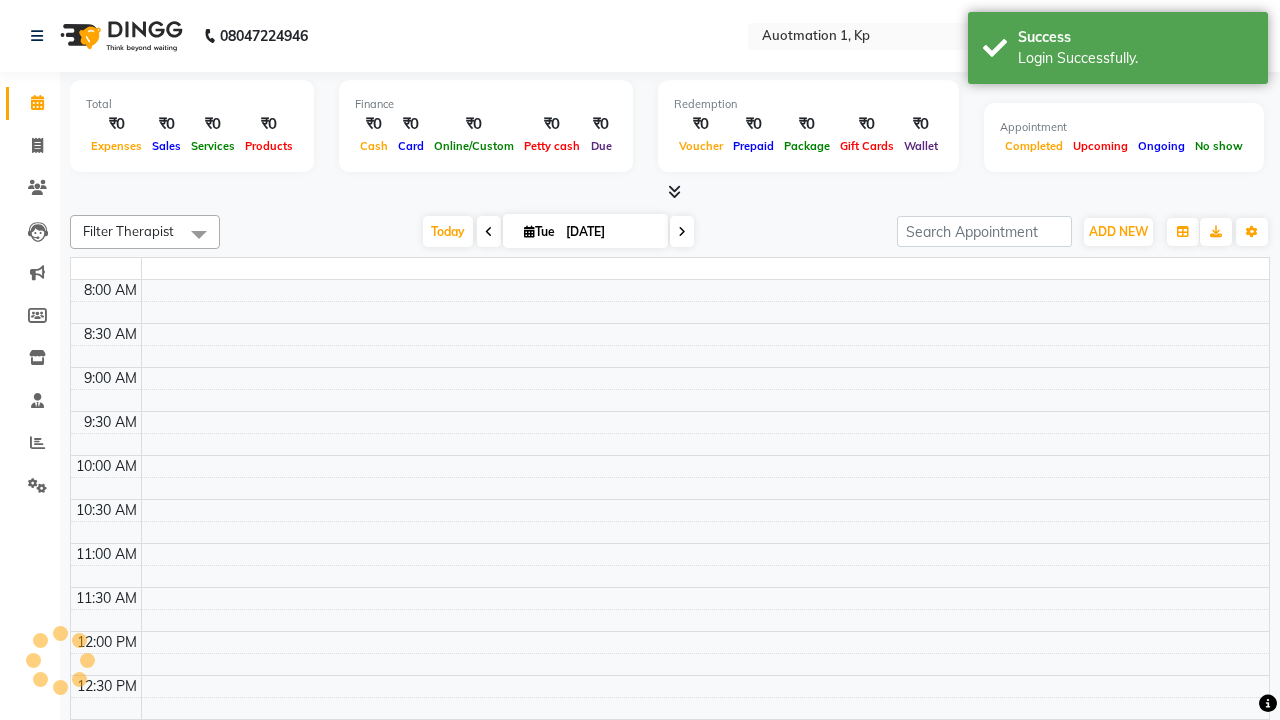 select on "en" 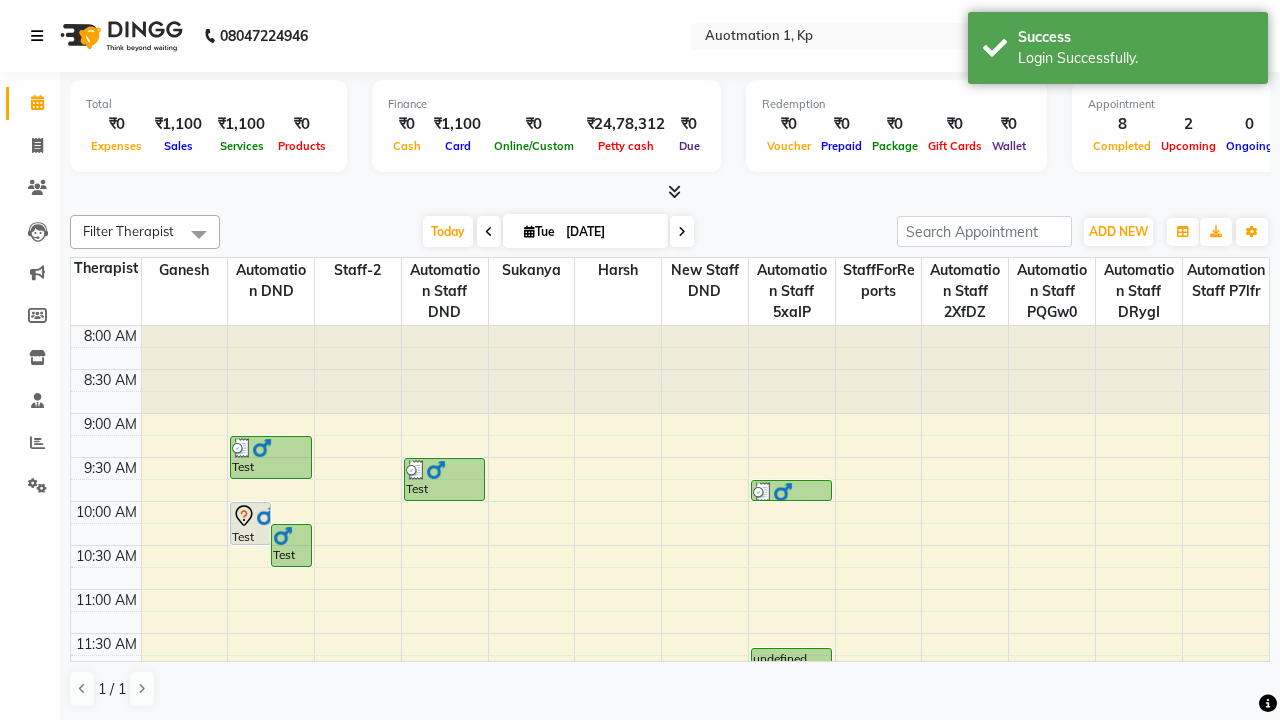 click at bounding box center [37, 36] 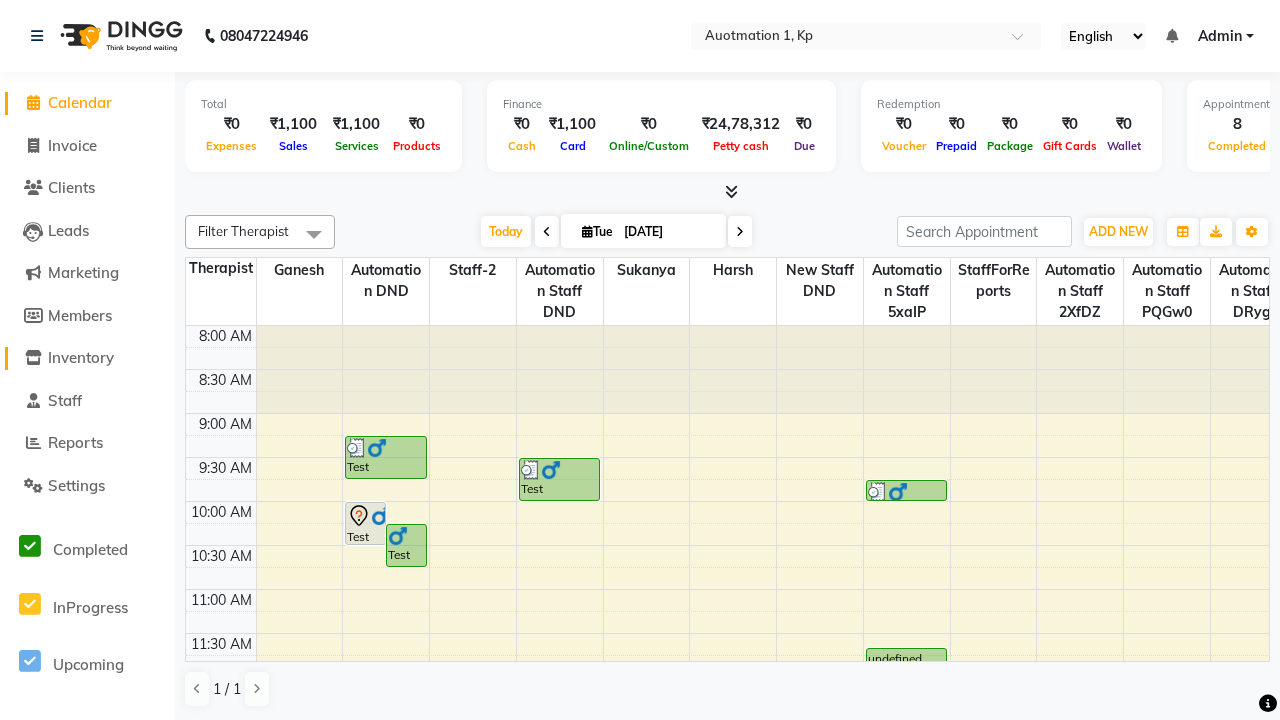 click on "Inventory" 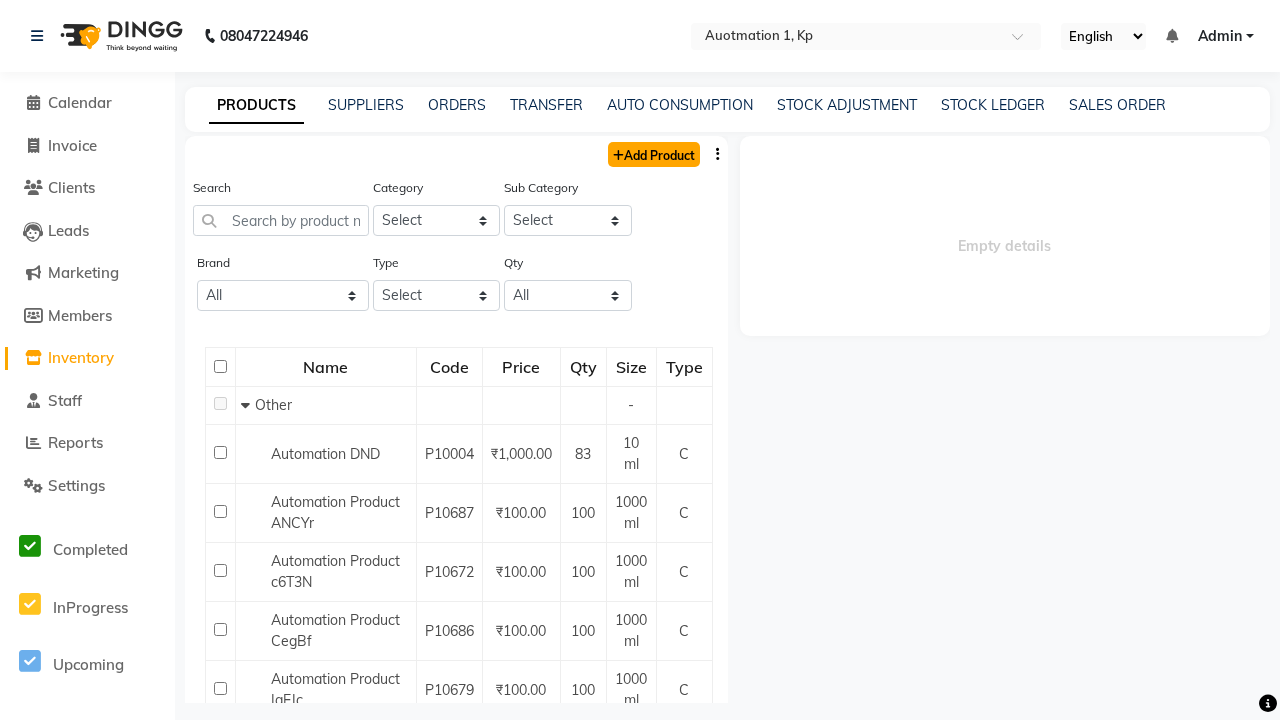 click on "Add Product" 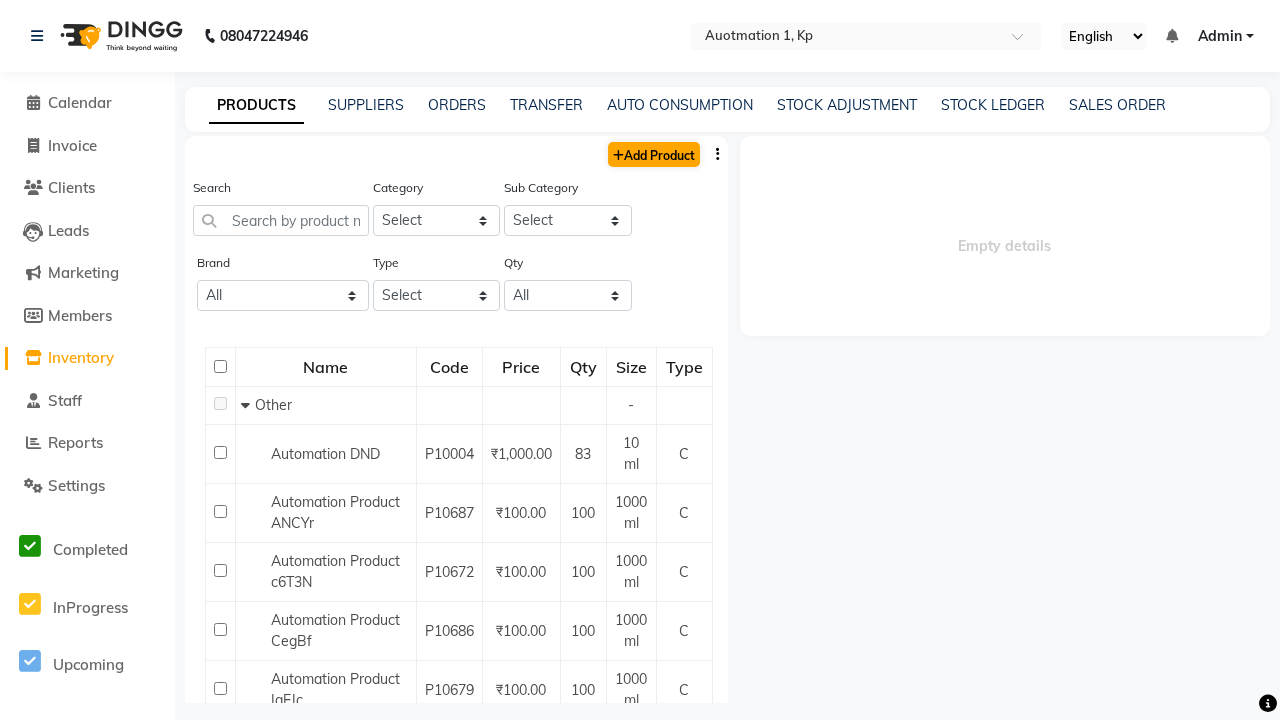 select on "true" 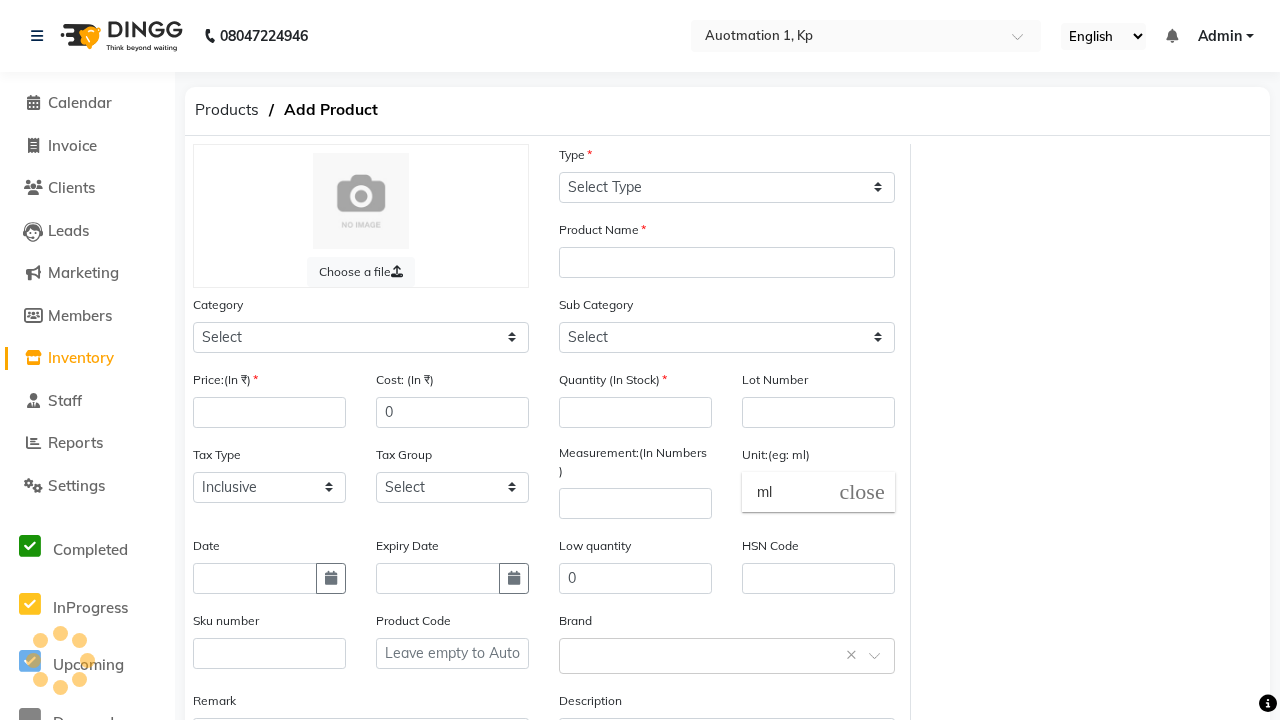 select on "C" 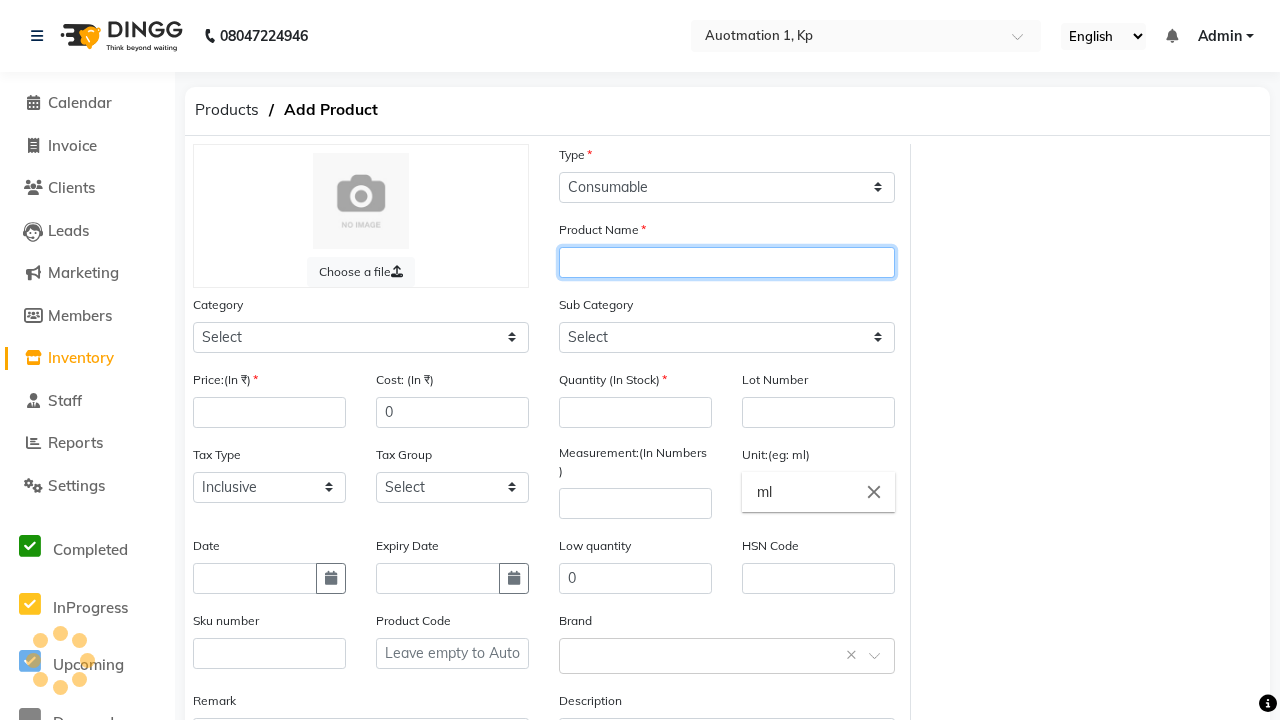 type on "Automation Product Kl9PT" 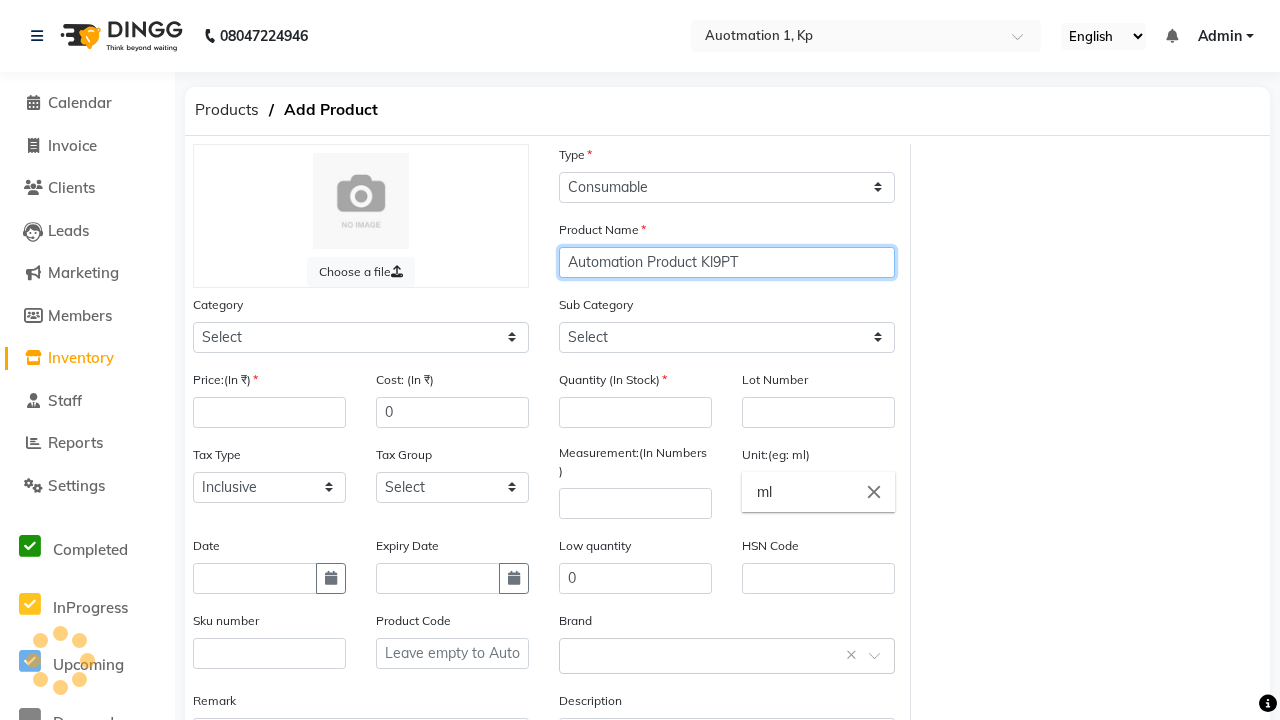 select on "44502000" 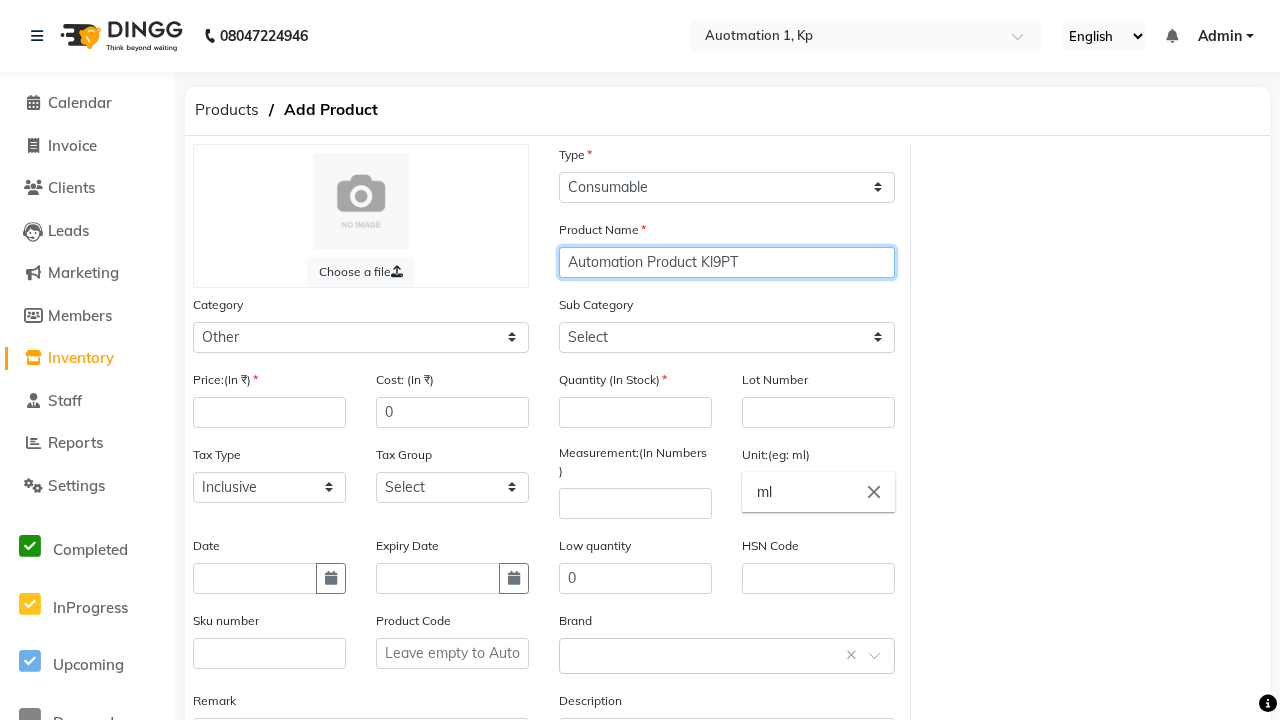 select on "44502001" 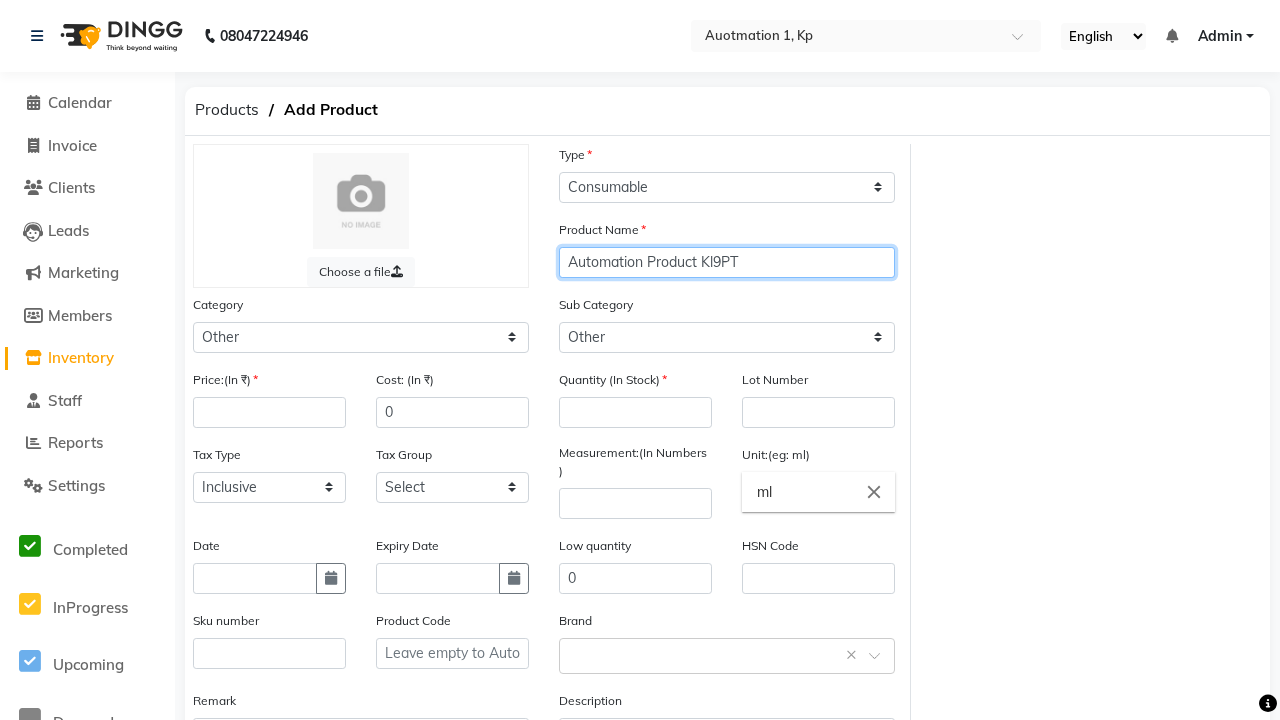 type on "Automation Product Kl9PT" 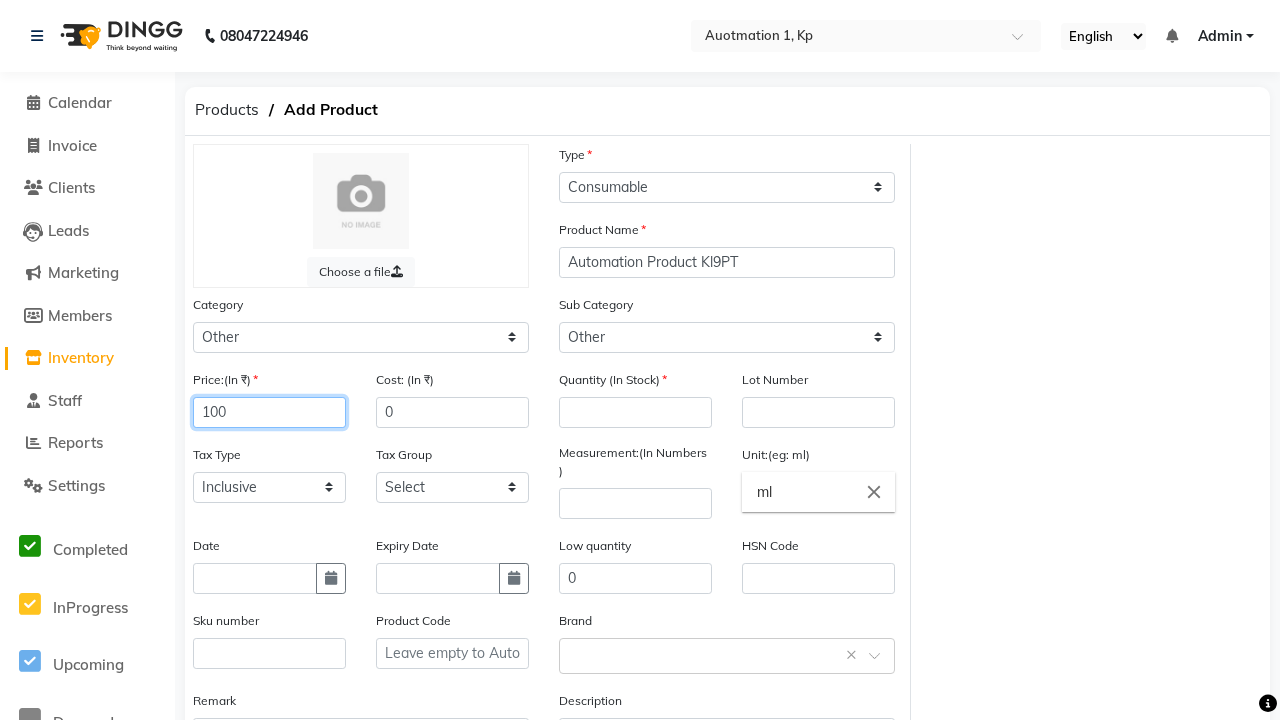 type on "100" 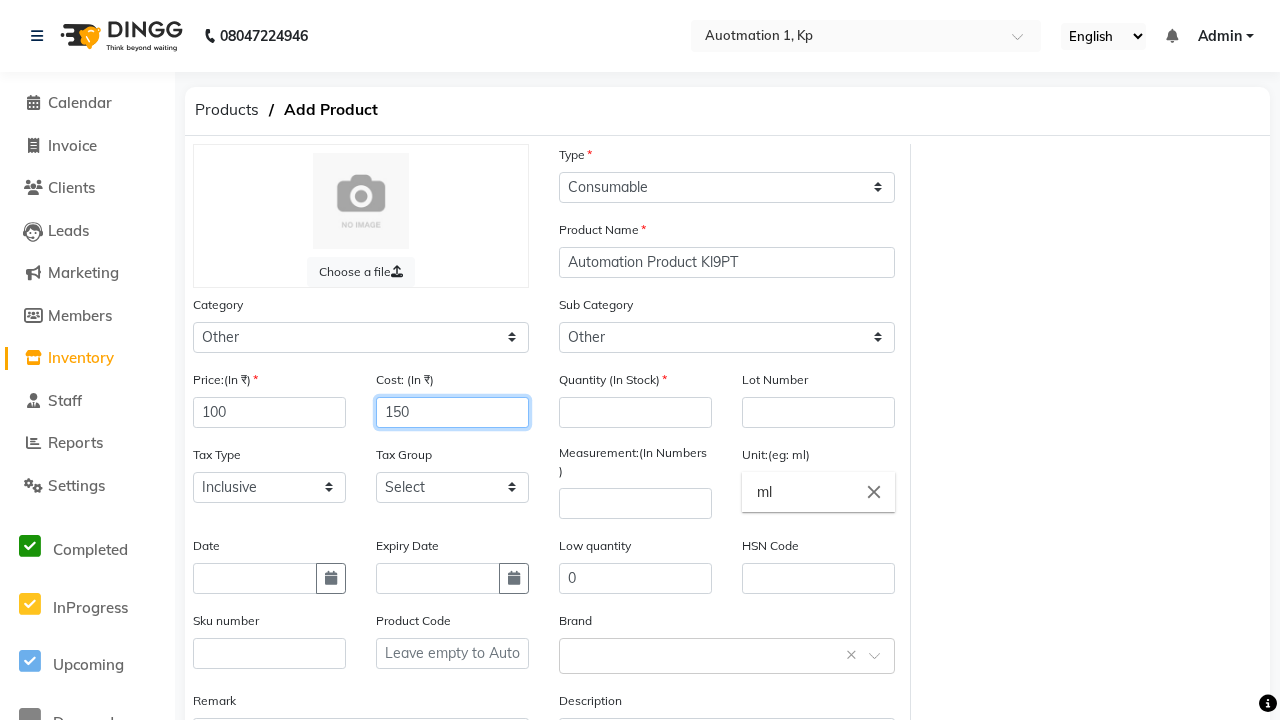 type on "150" 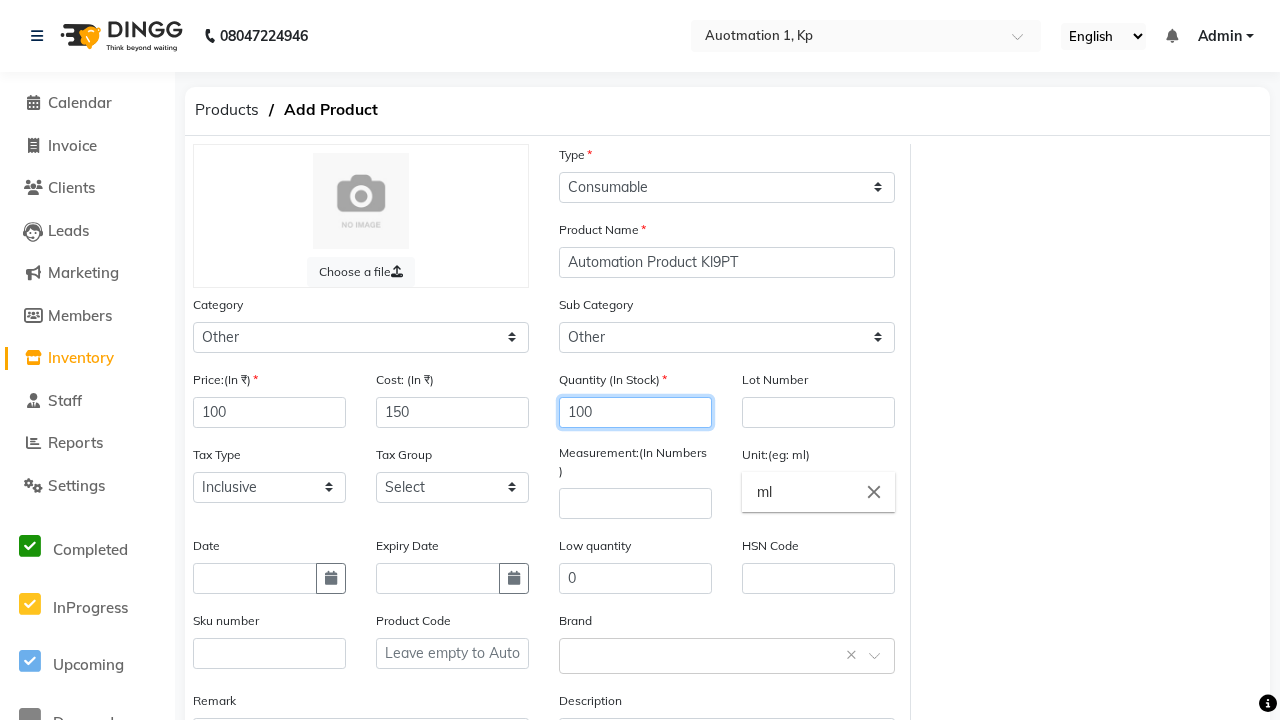 type on "100" 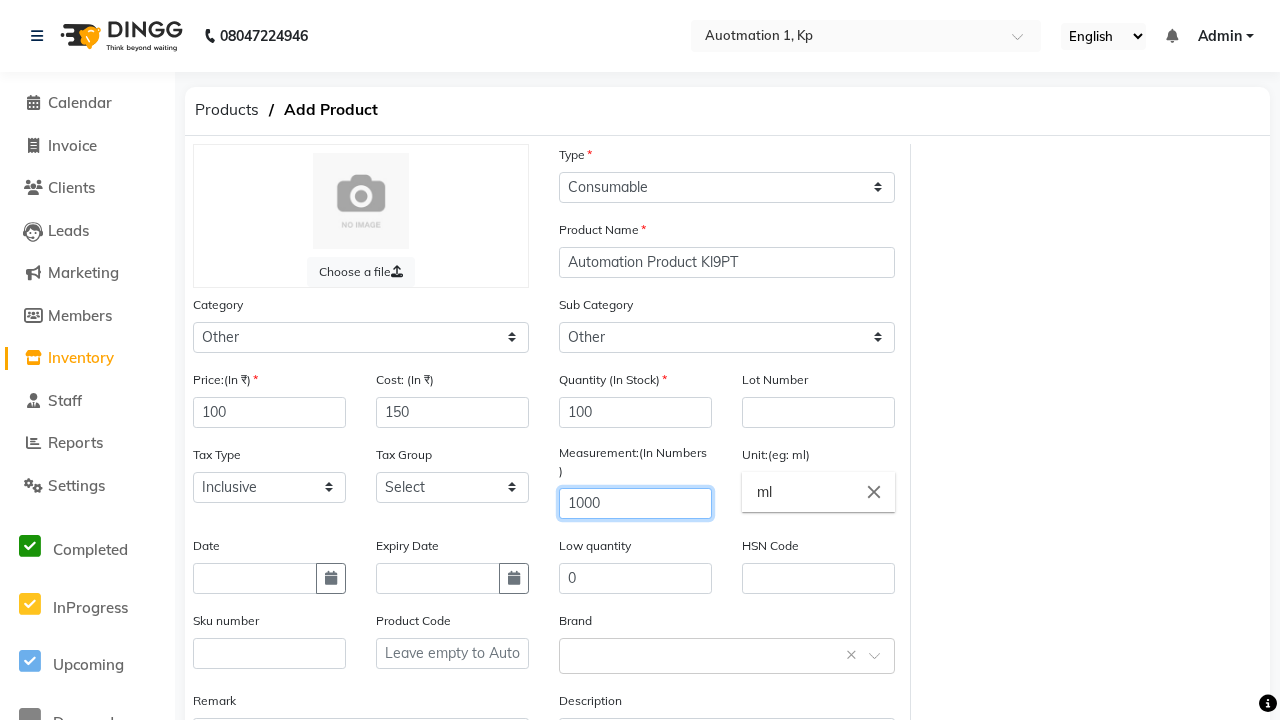 type on "1000" 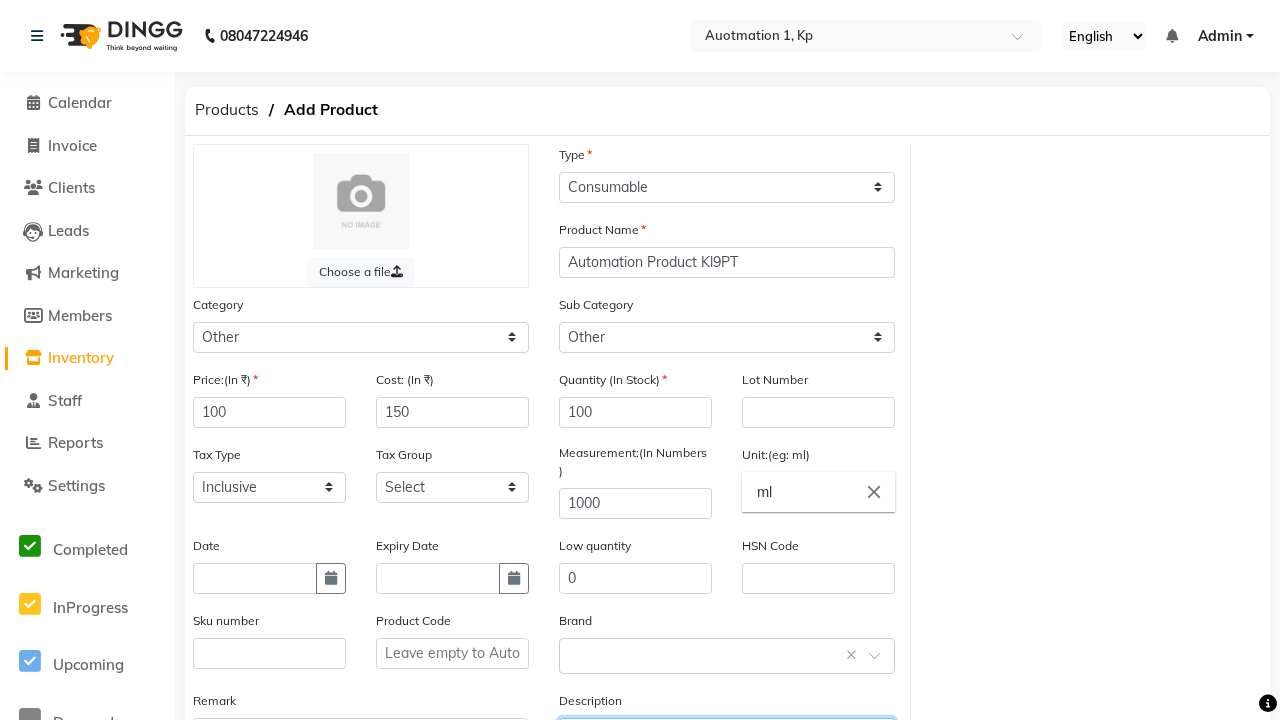 scroll, scrollTop: 22, scrollLeft: 0, axis: vertical 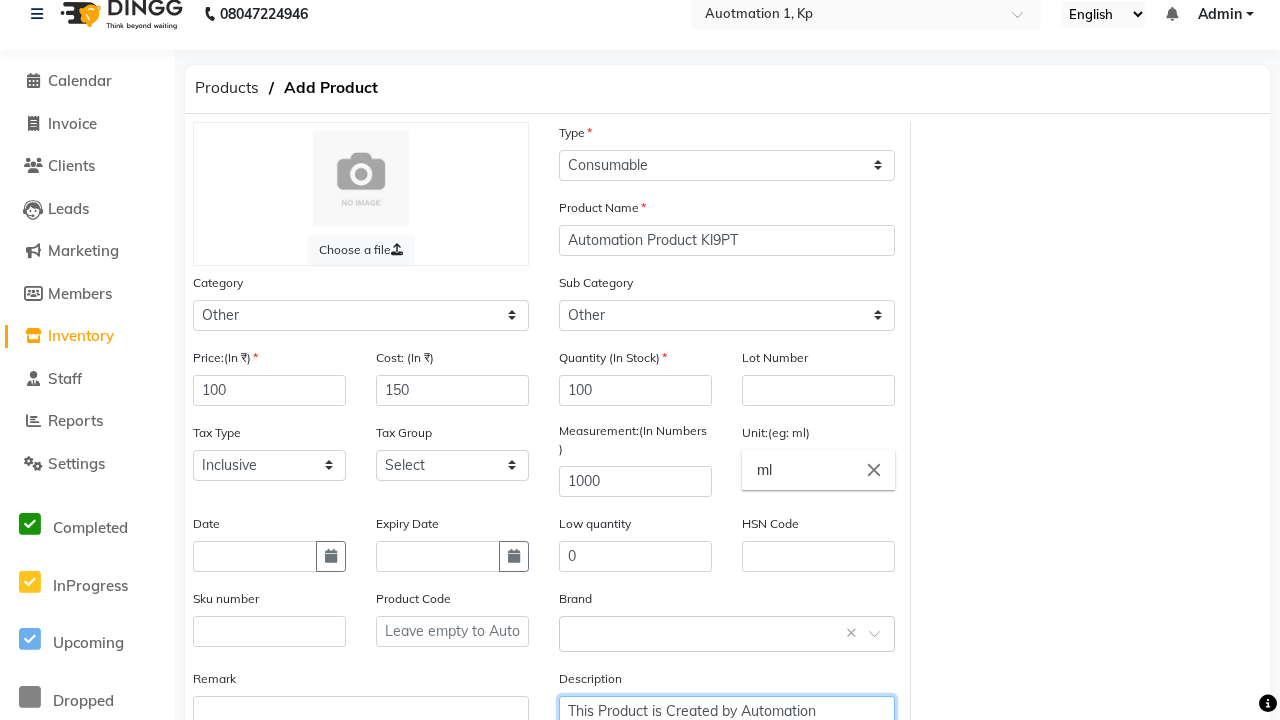 type on "This Product is Created by Automation" 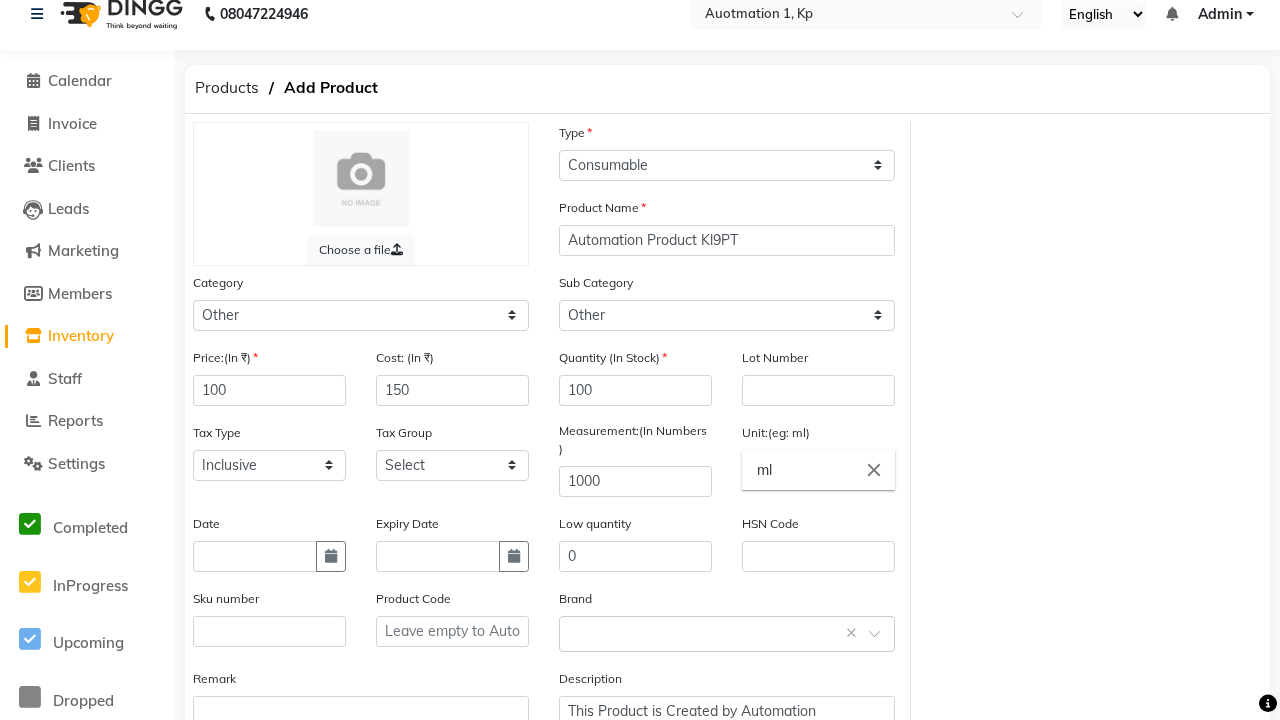 click on "Save" 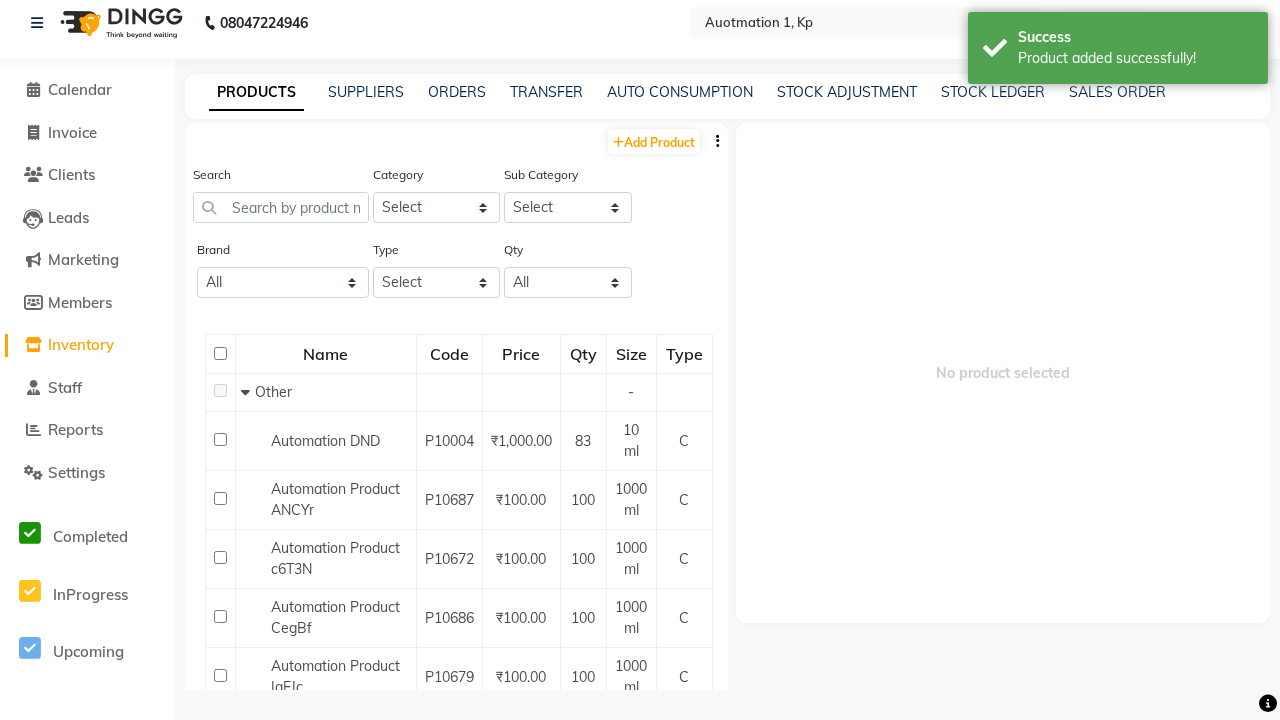 scroll, scrollTop: 0, scrollLeft: 0, axis: both 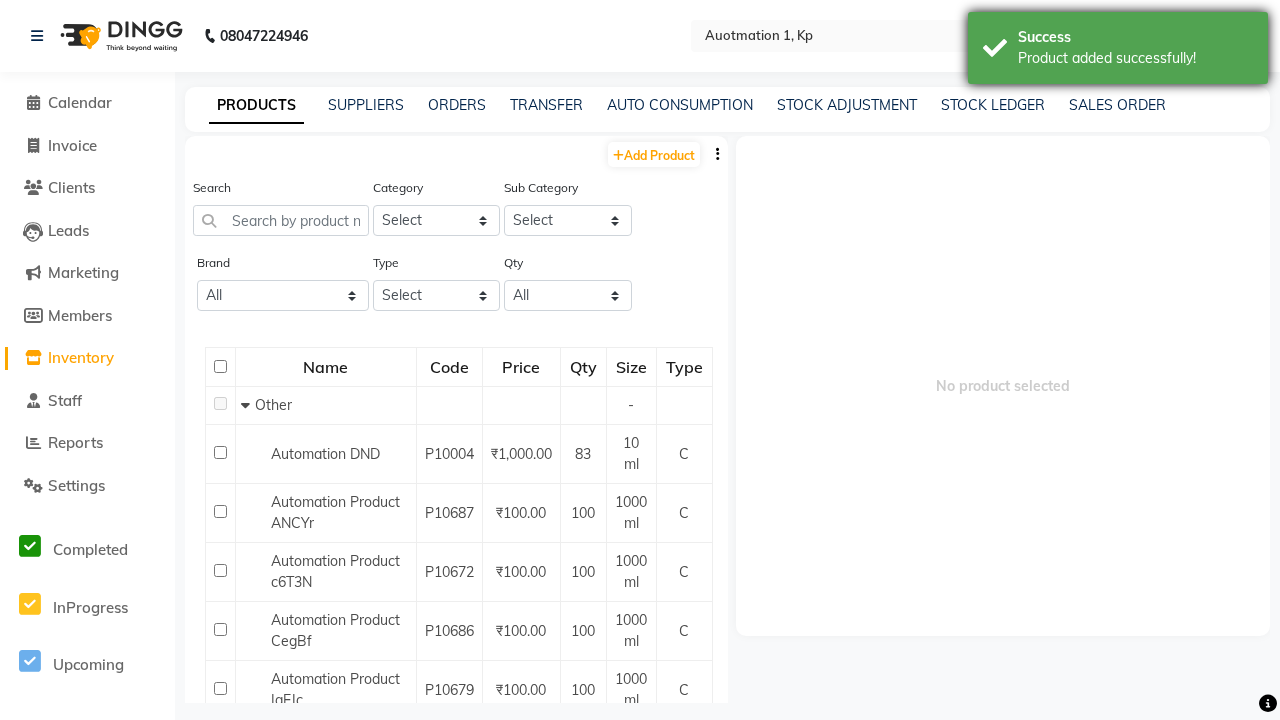 click on "Product added successfully!" at bounding box center [1135, 58] 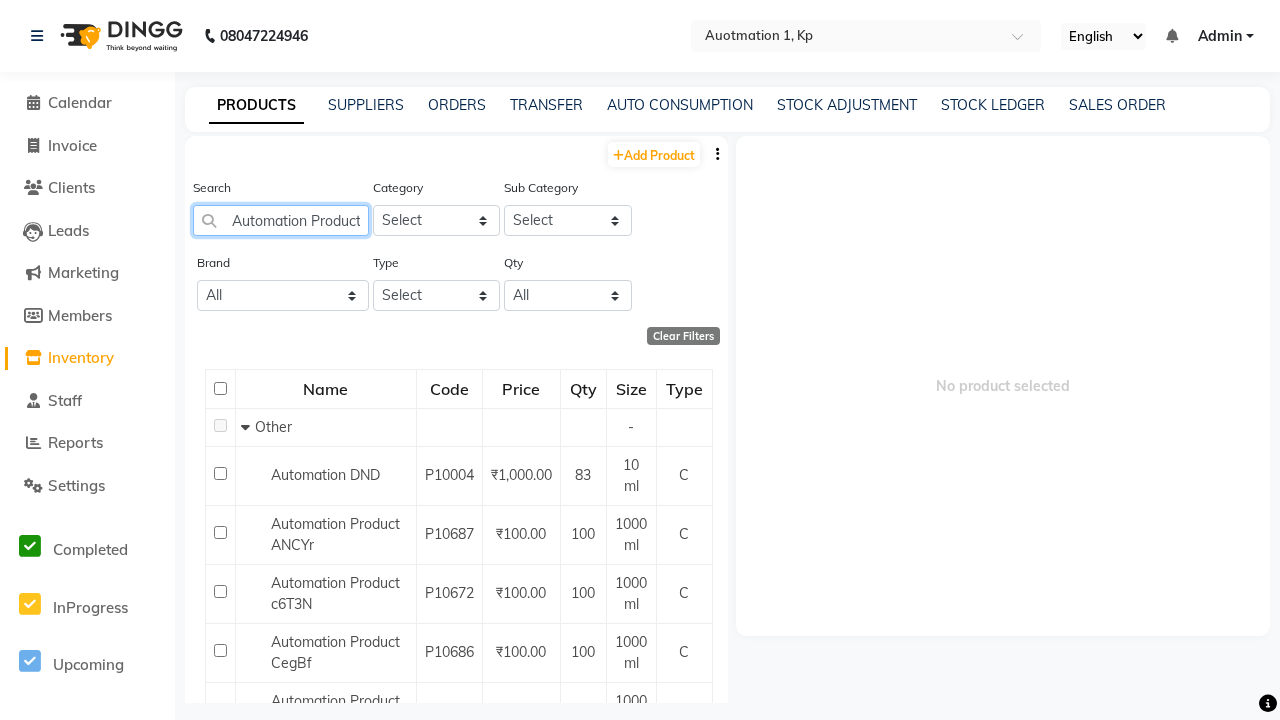 type on "Automation Product Kl9PT" 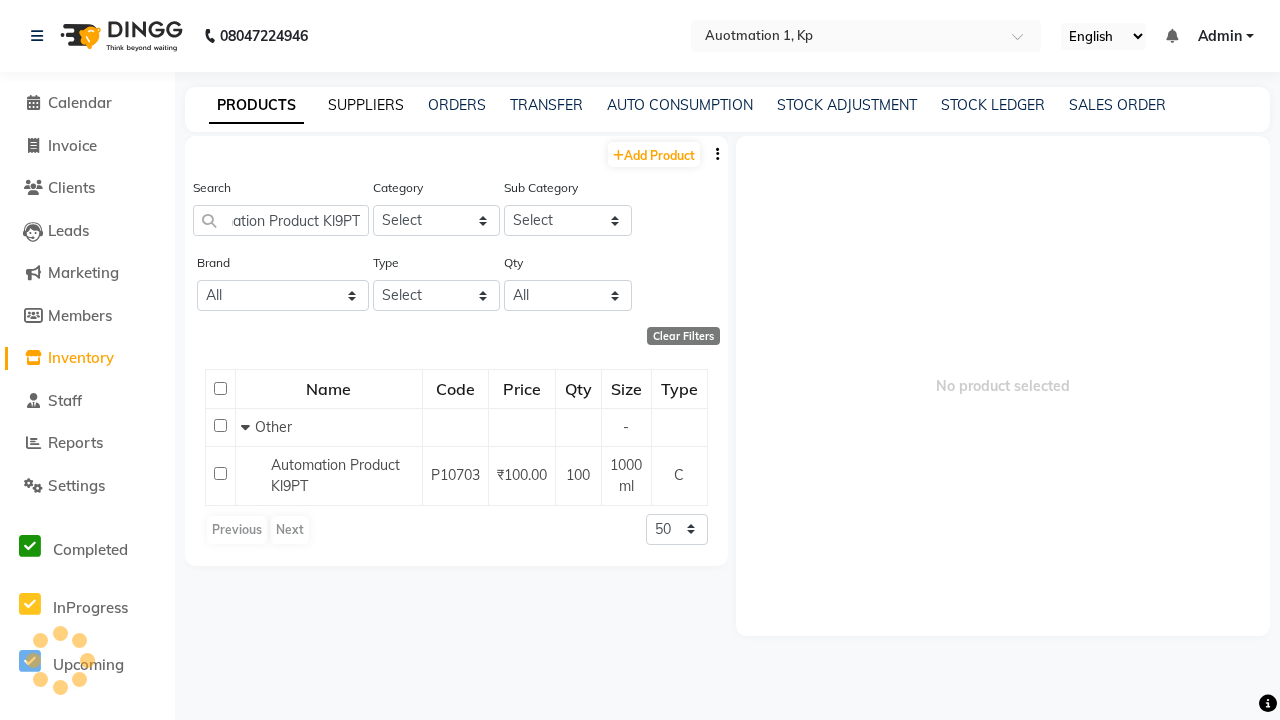 click on "SUPPLIERS" 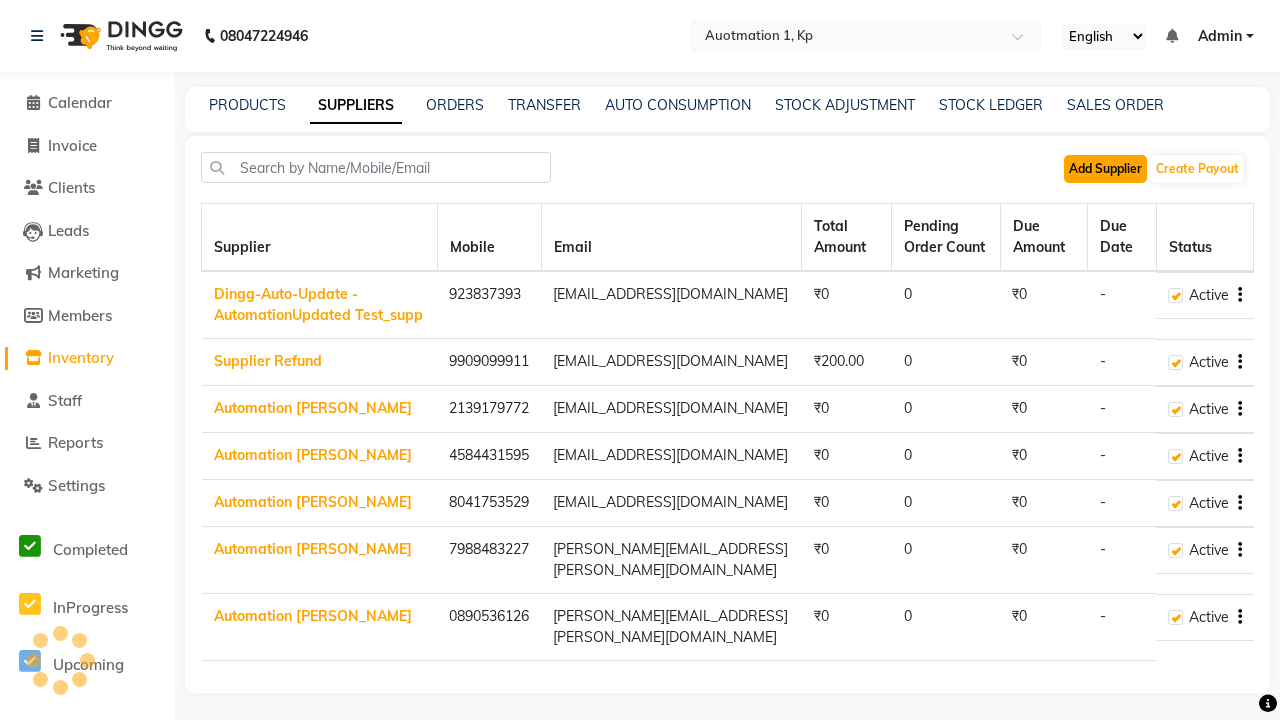click on "Add Supplier" 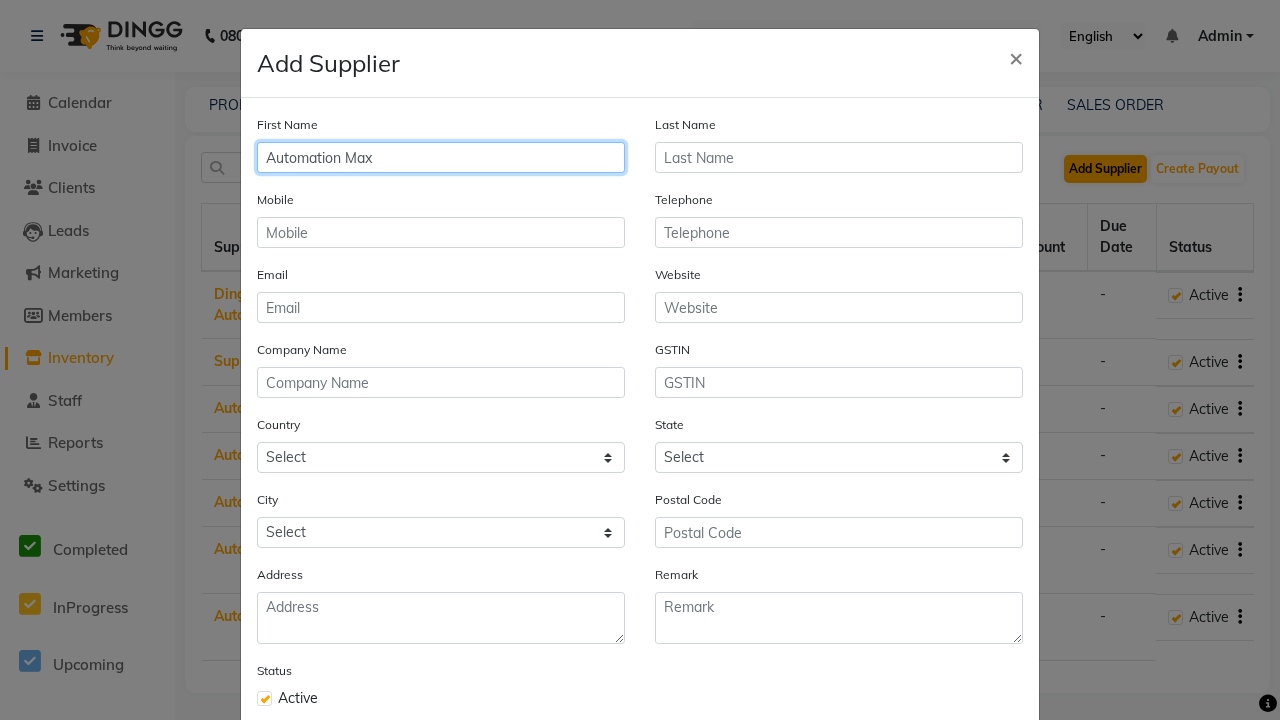 type on "Automation Max" 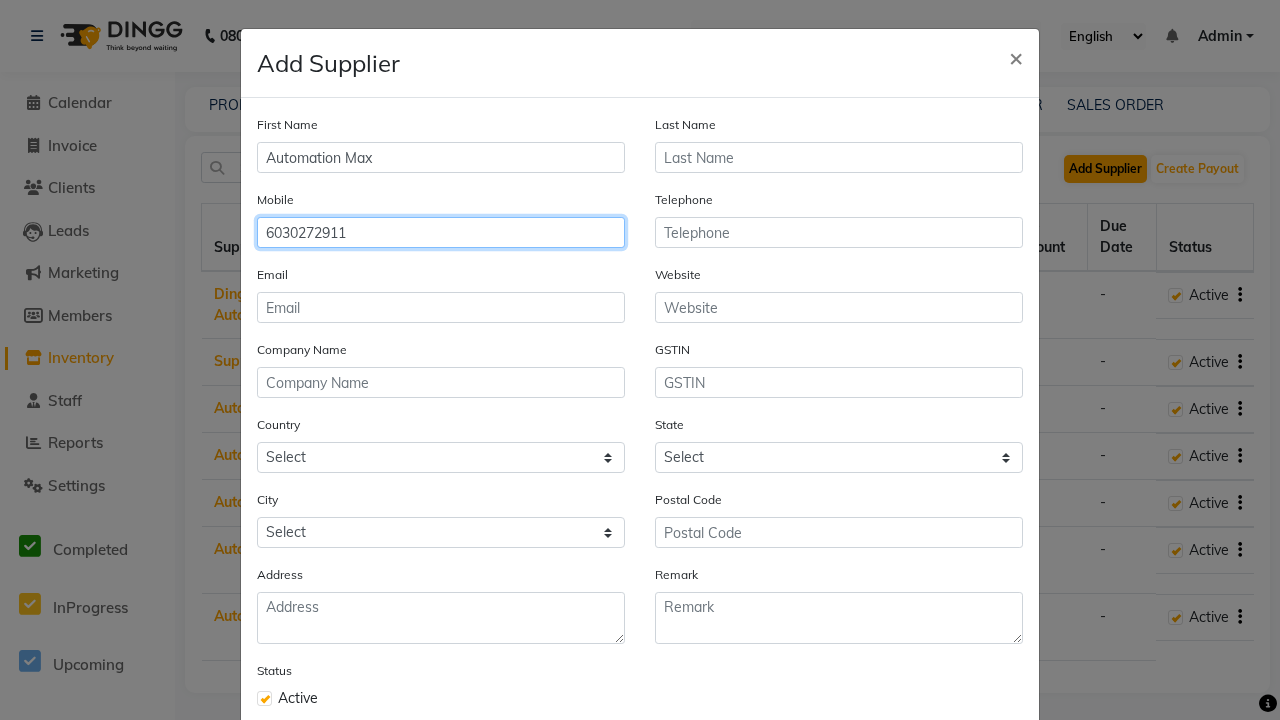 type on "6030272911" 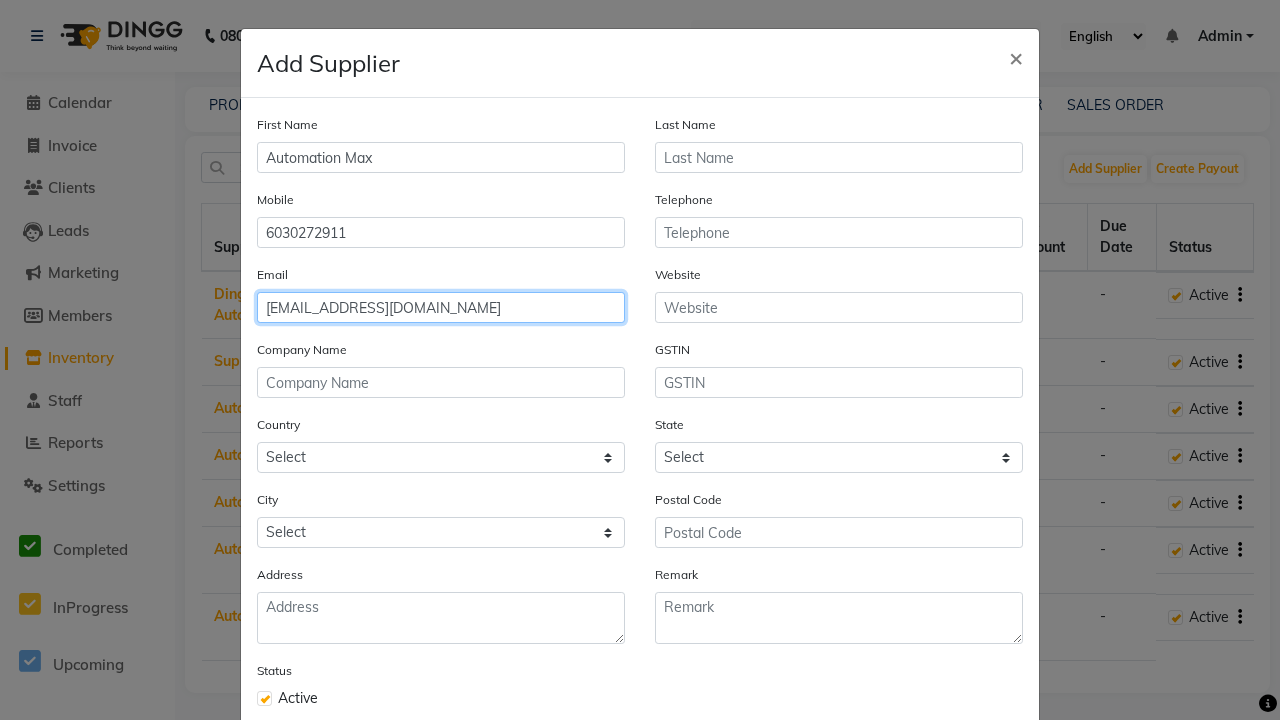 type on "[EMAIL_ADDRESS][DOMAIN_NAME]" 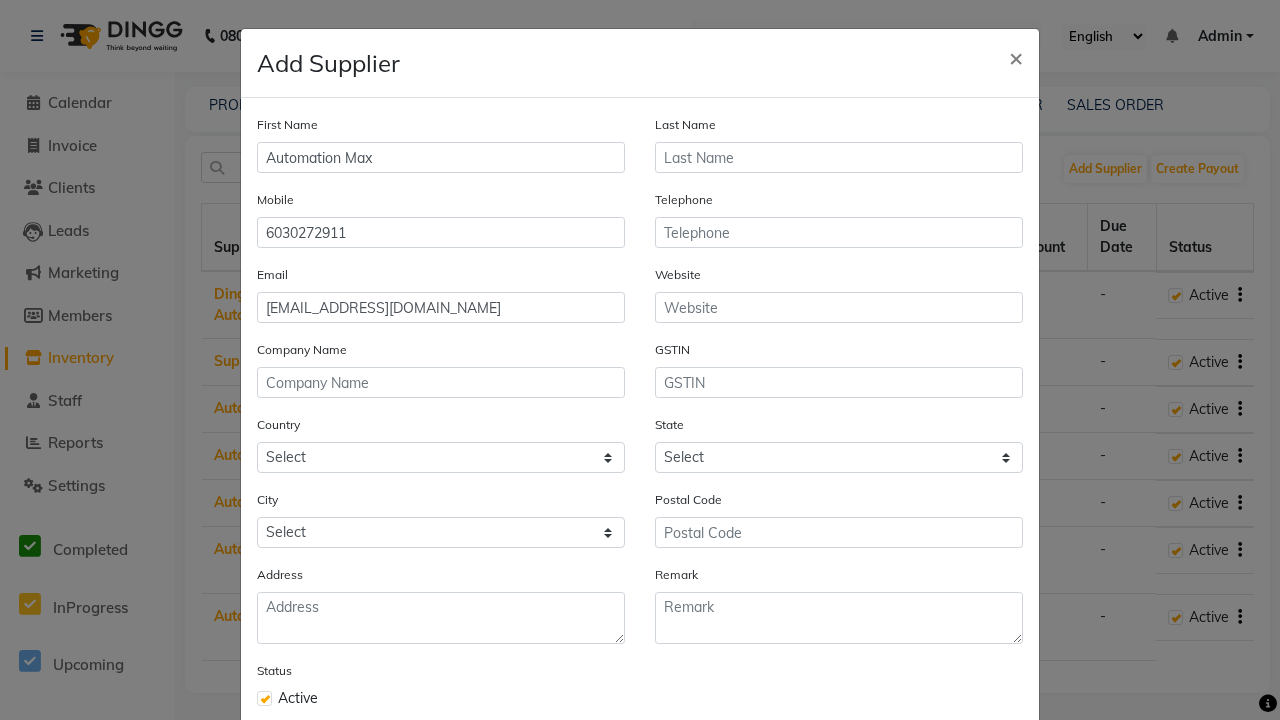 click on "Save" 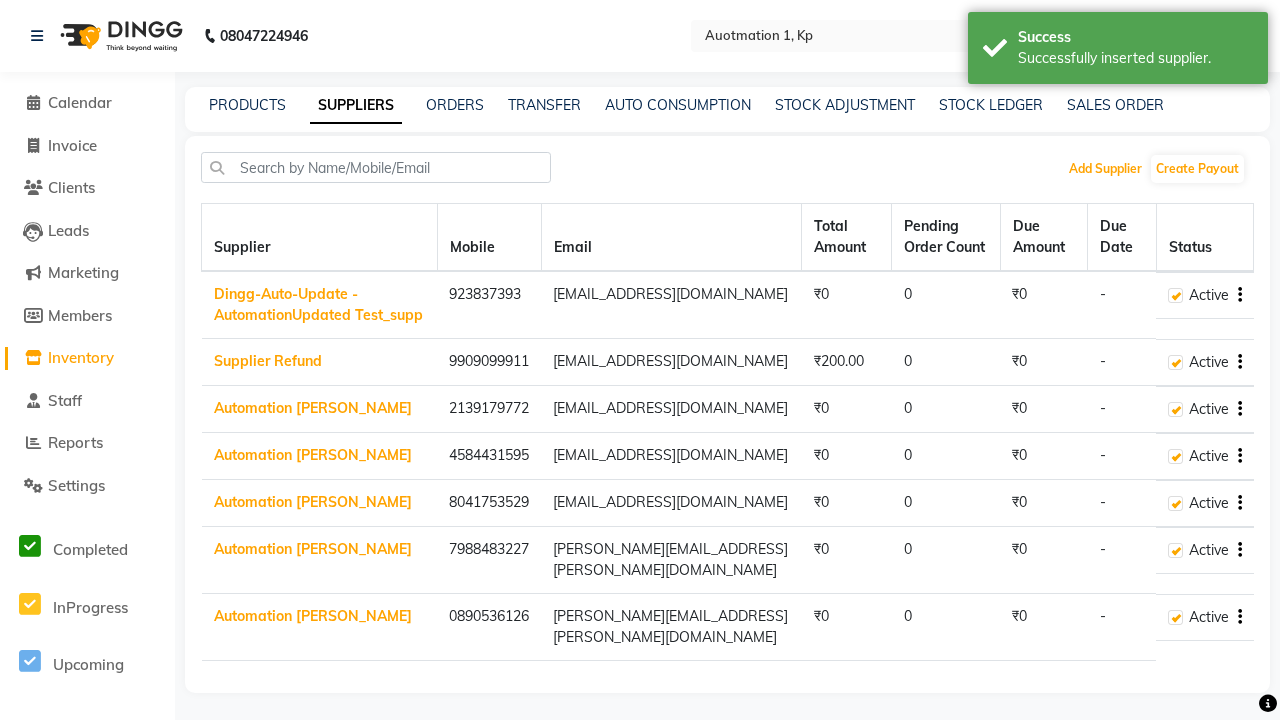 scroll, scrollTop: 113, scrollLeft: 0, axis: vertical 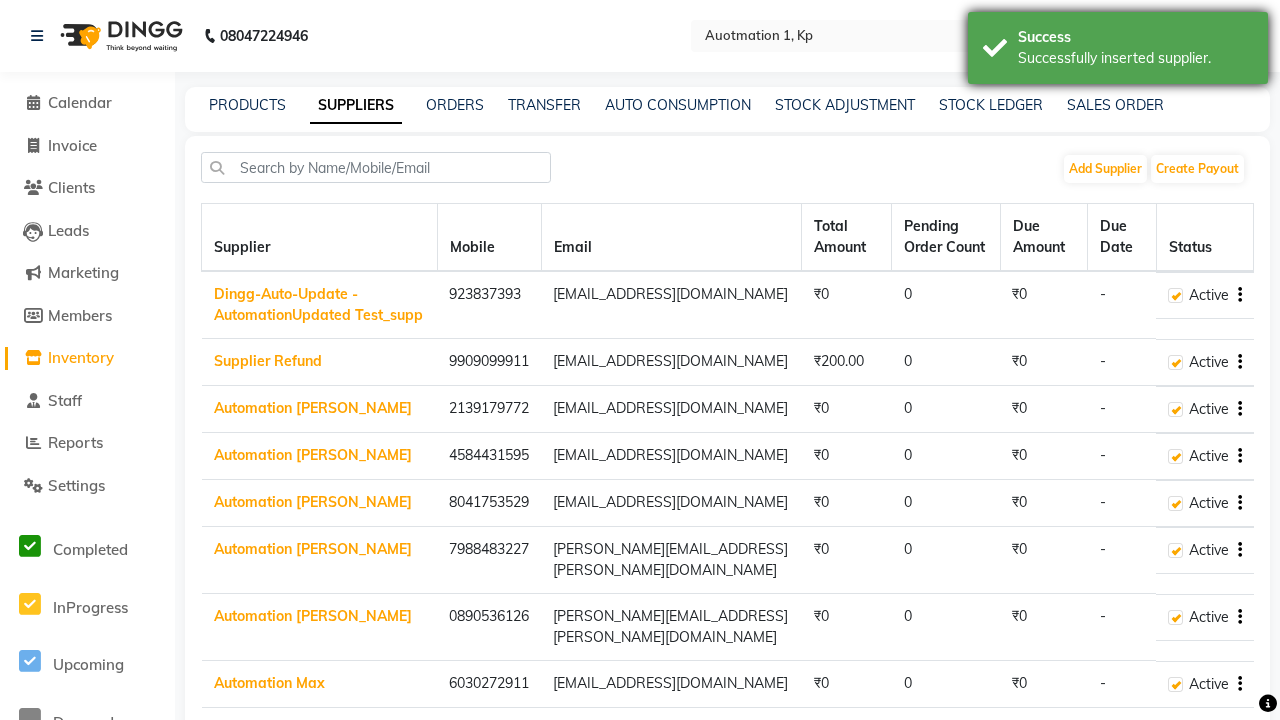 click on "Successfully inserted supplier." at bounding box center [1135, 58] 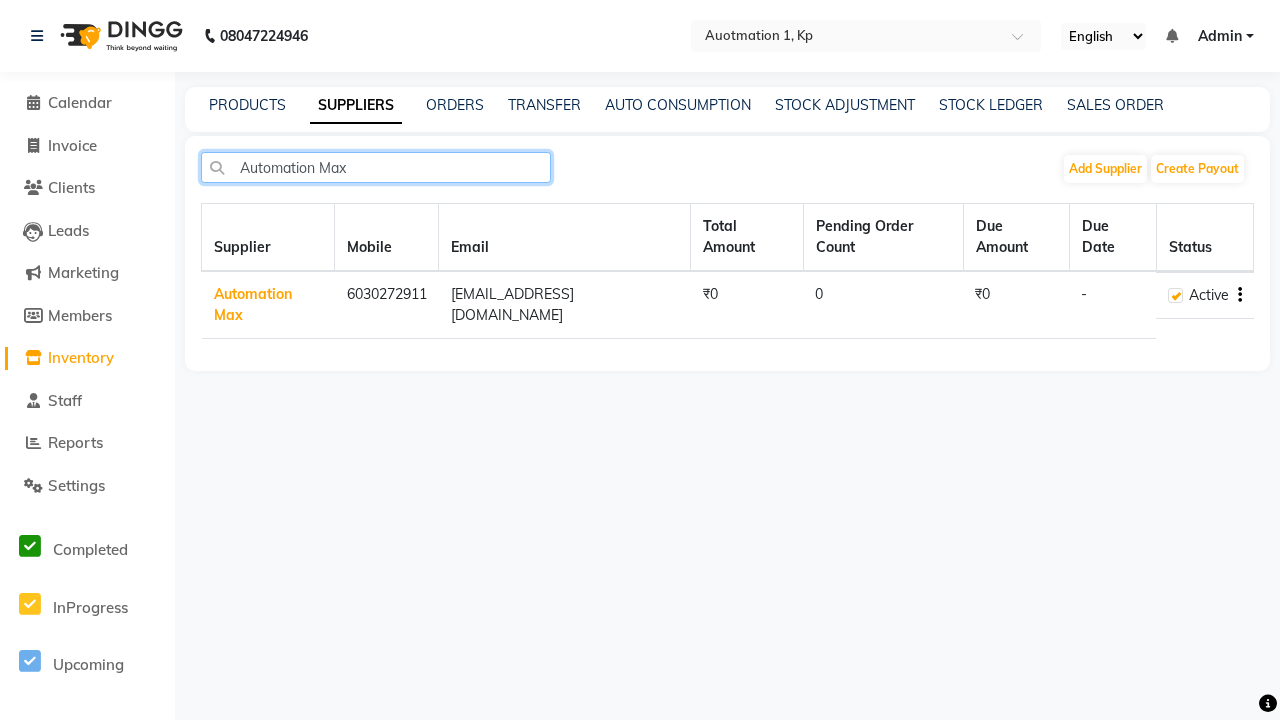 type on "Automation Max" 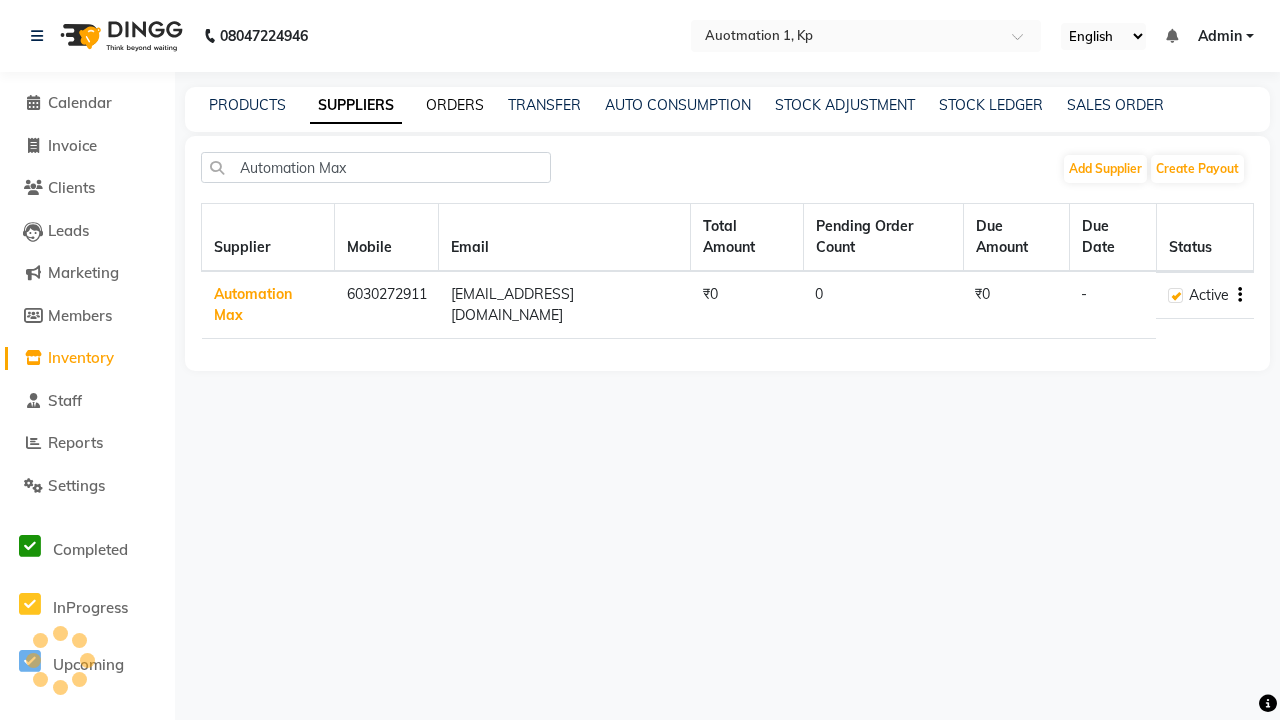 click on "ORDERS" 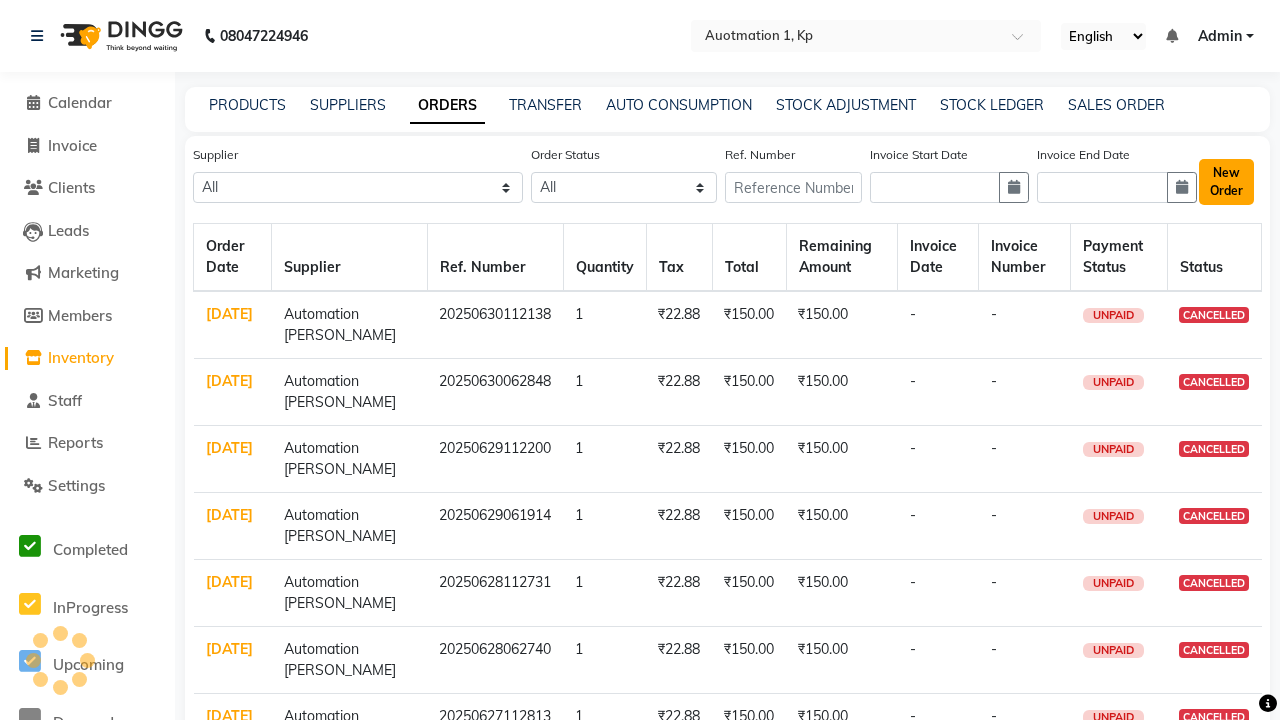 click on "New Order" 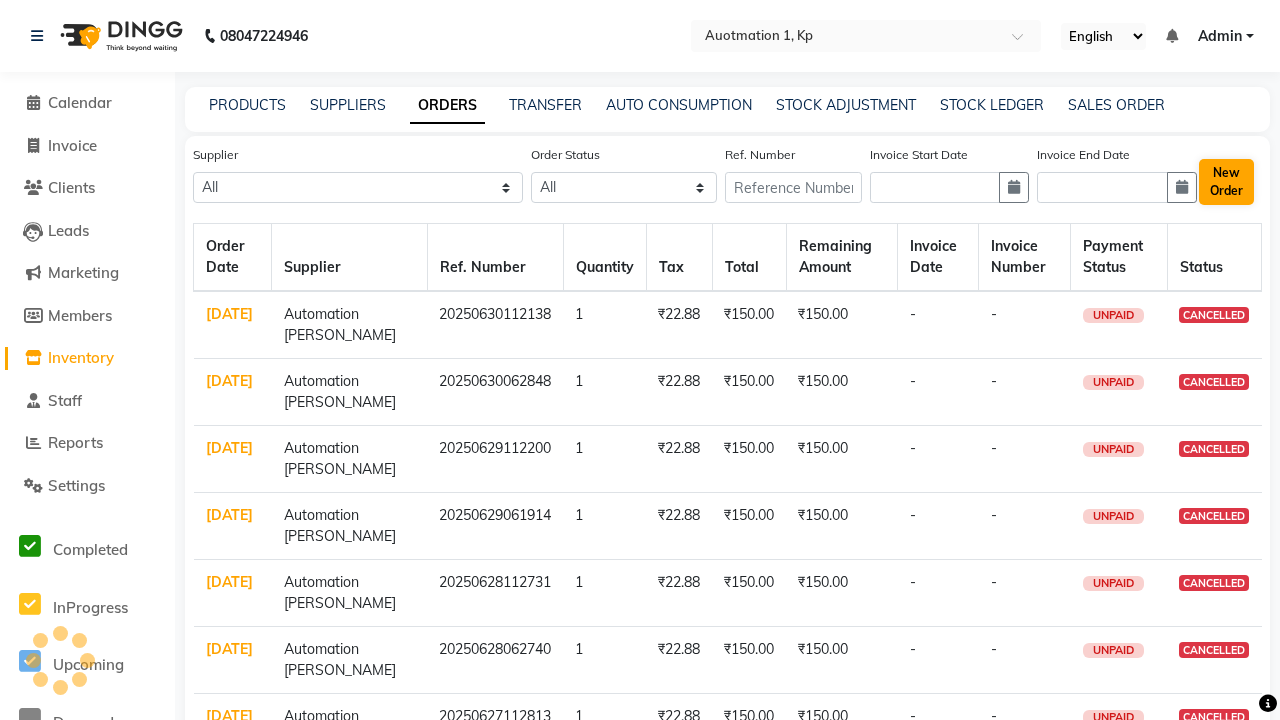 select on "true" 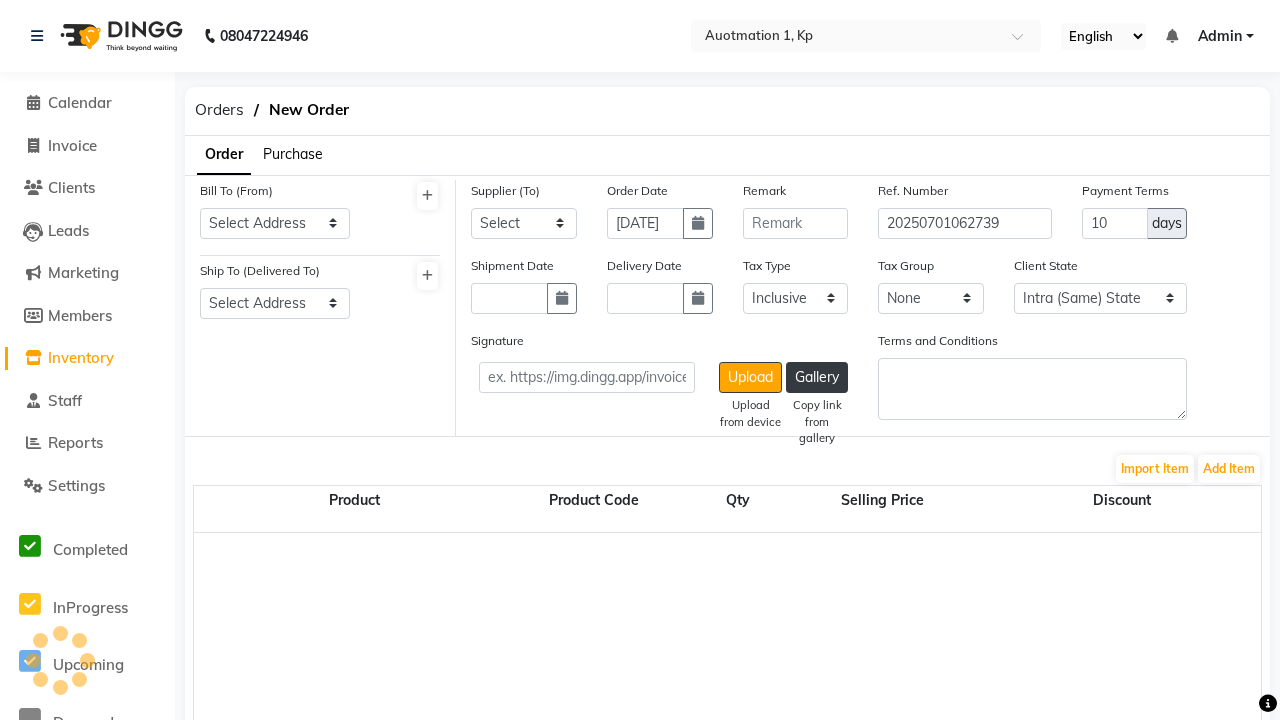 select on "232" 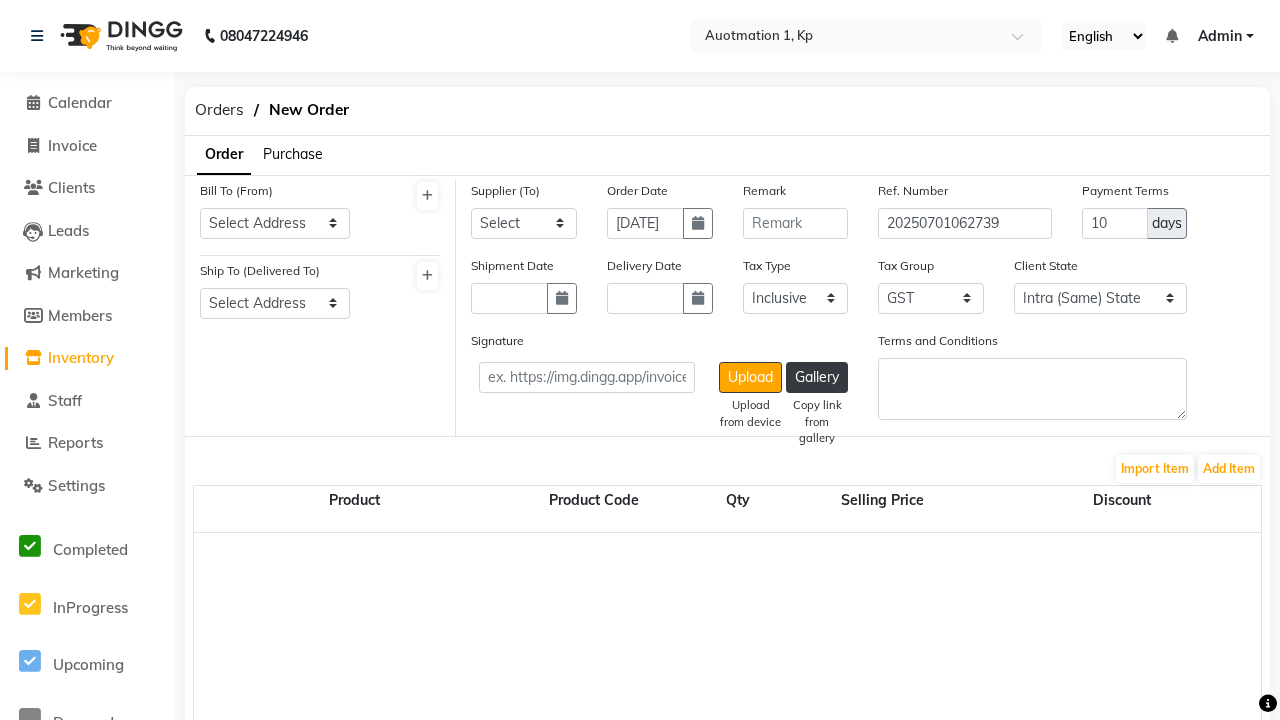 select on "149" 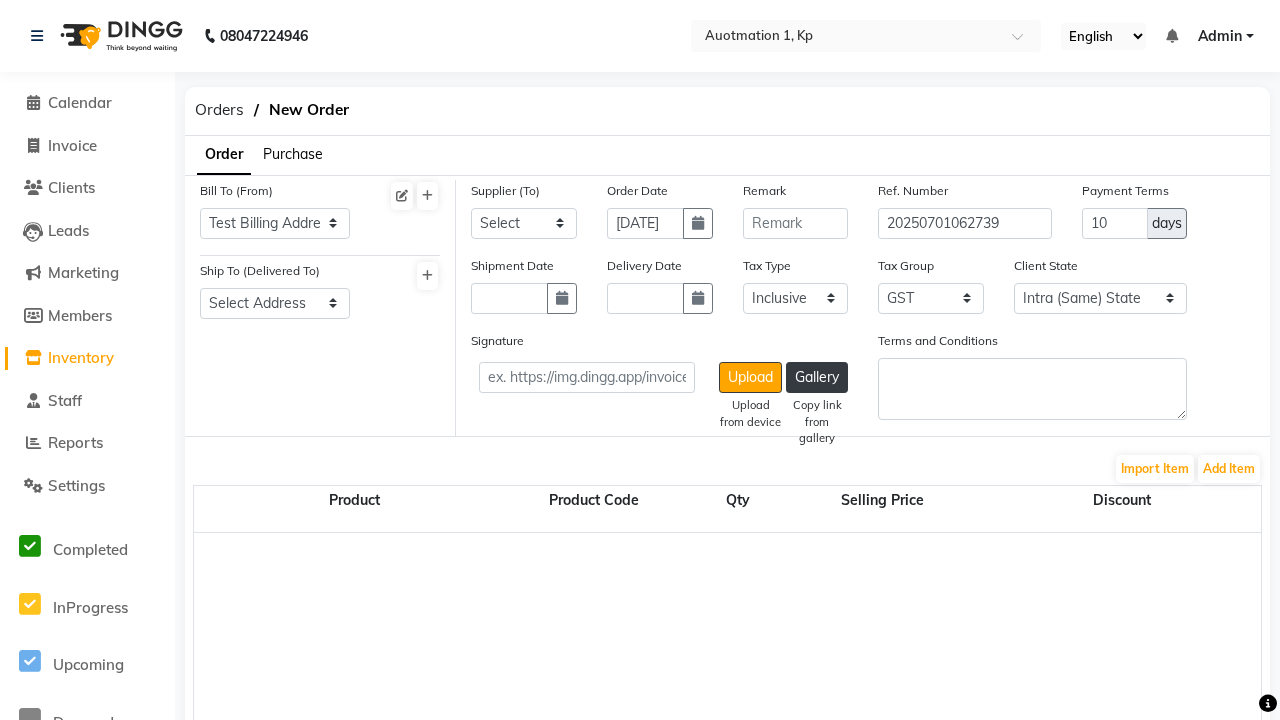 select on "150" 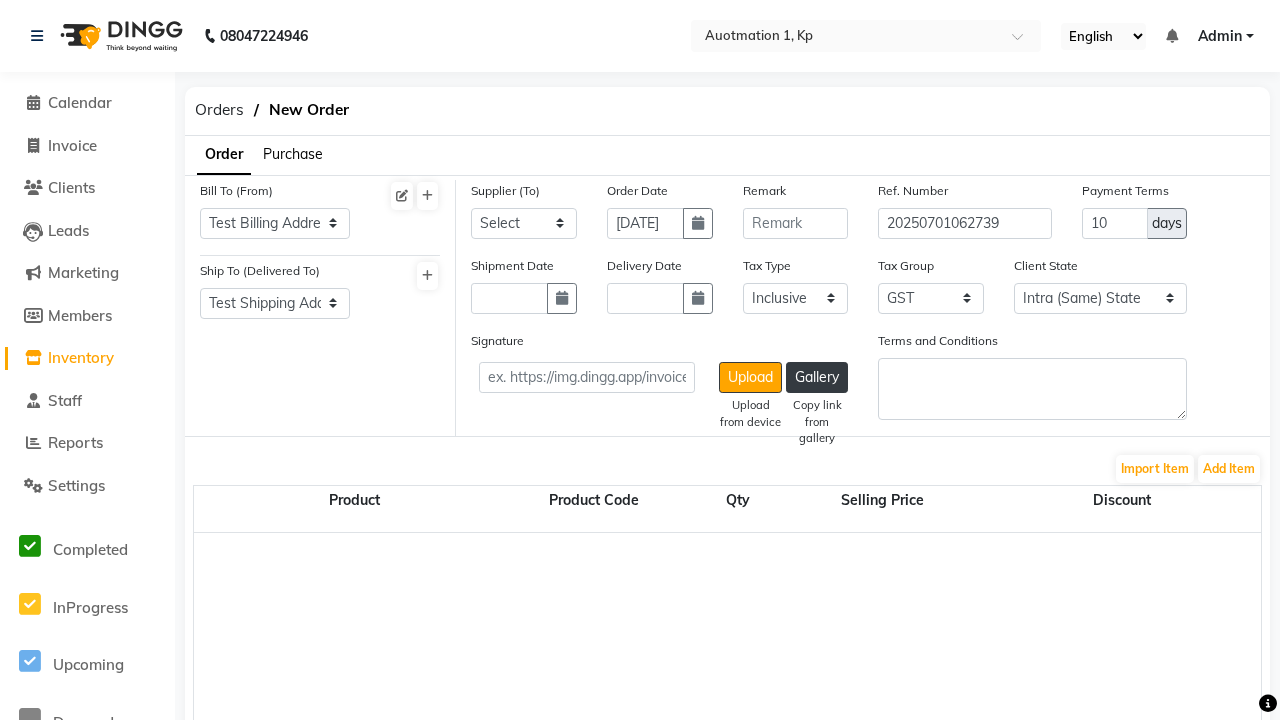 select on "1456" 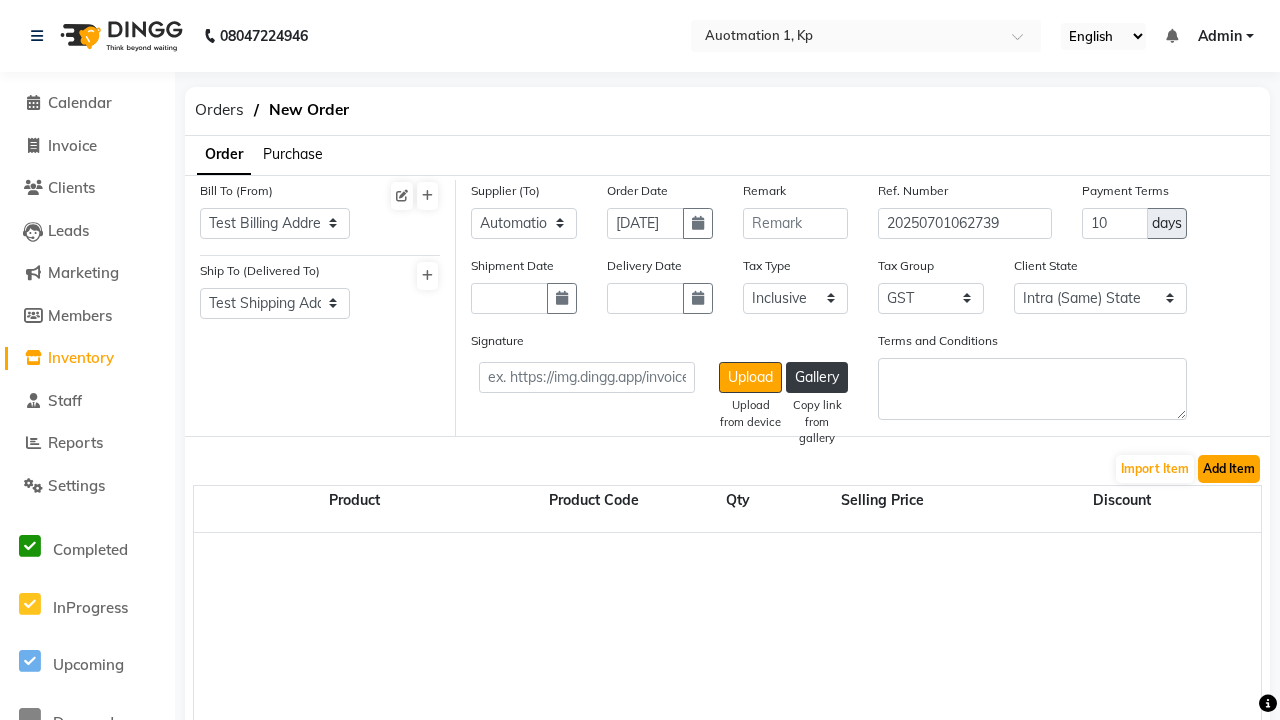 click on "Add Item" 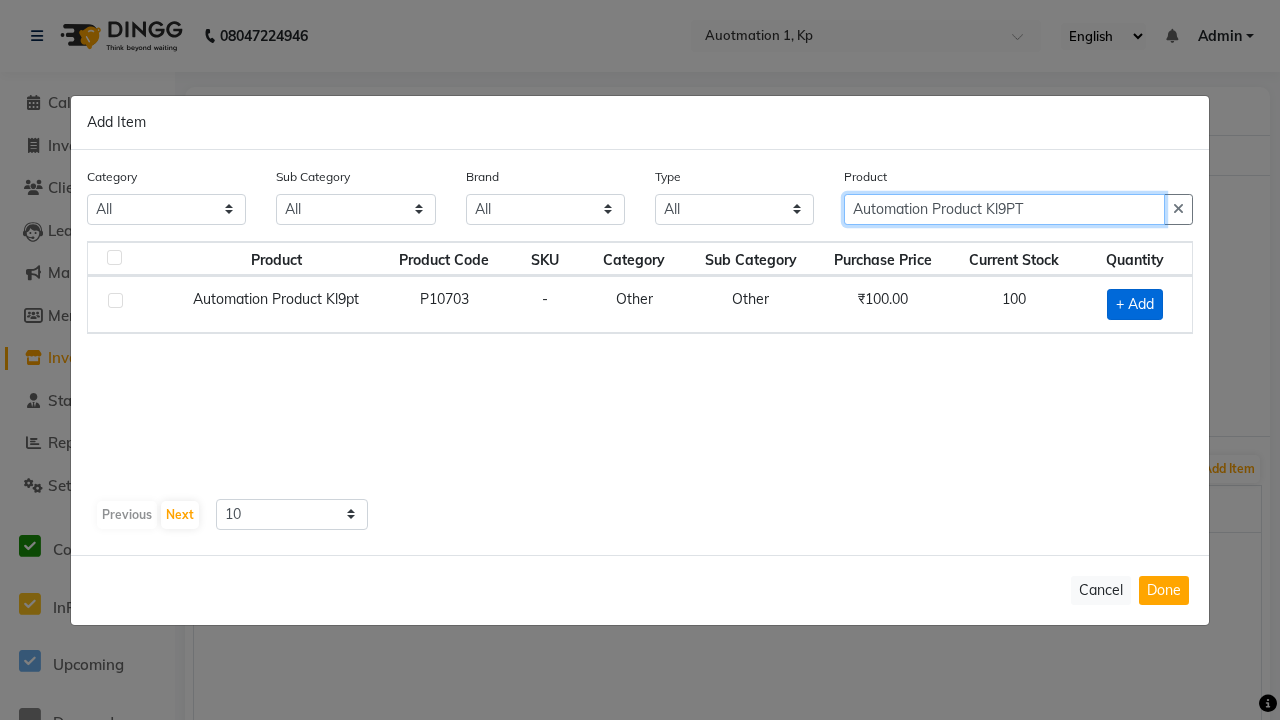 type on "Automation Product Kl9PT" 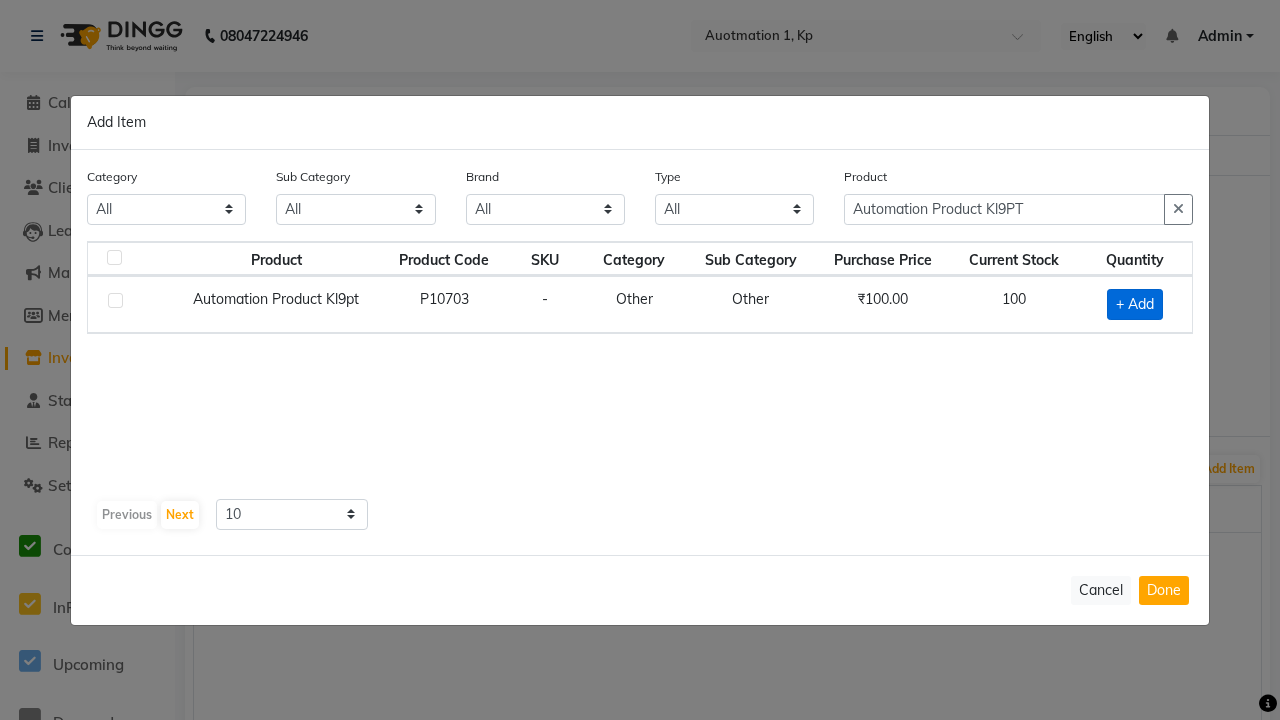 click on "+ Add" 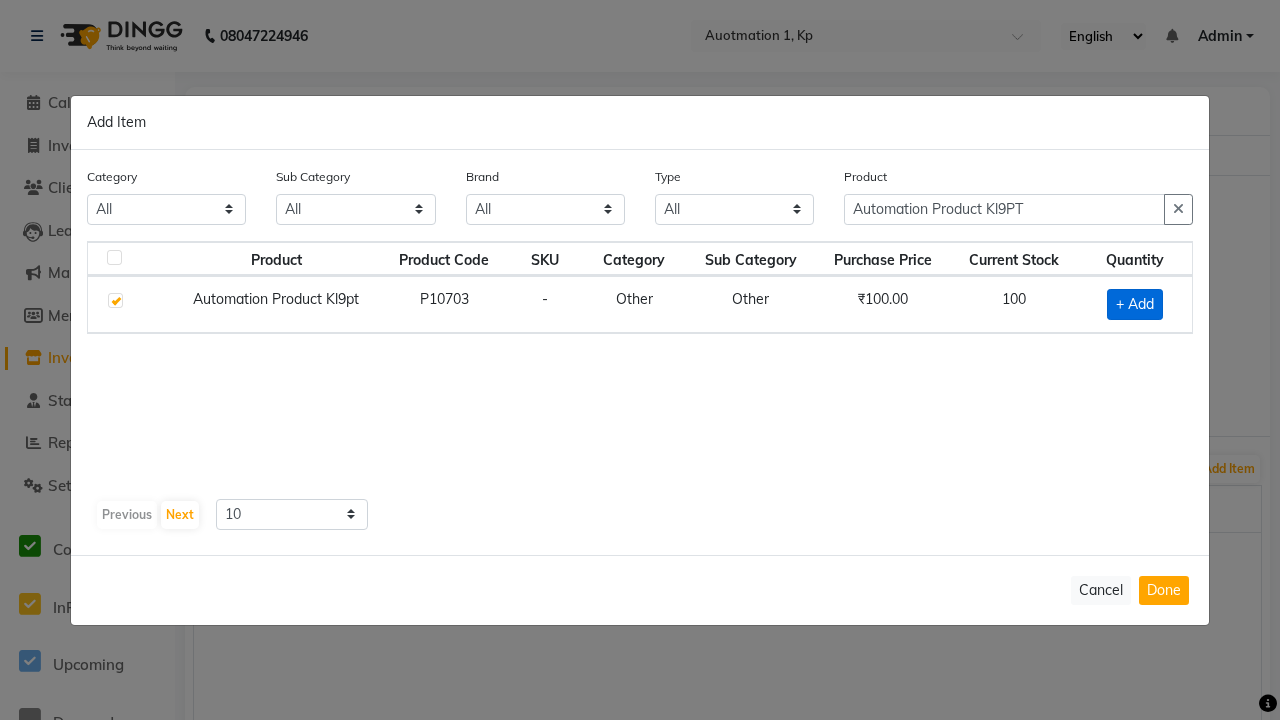 checkbox on "true" 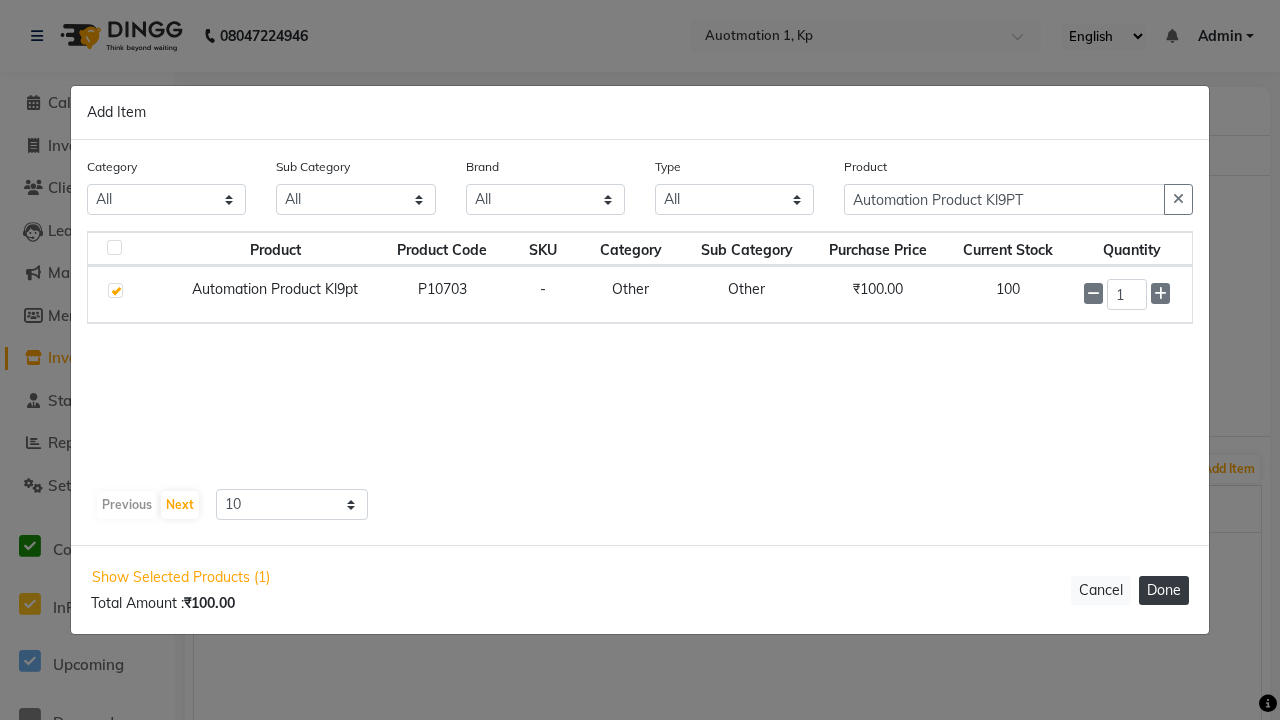 click on "Done" 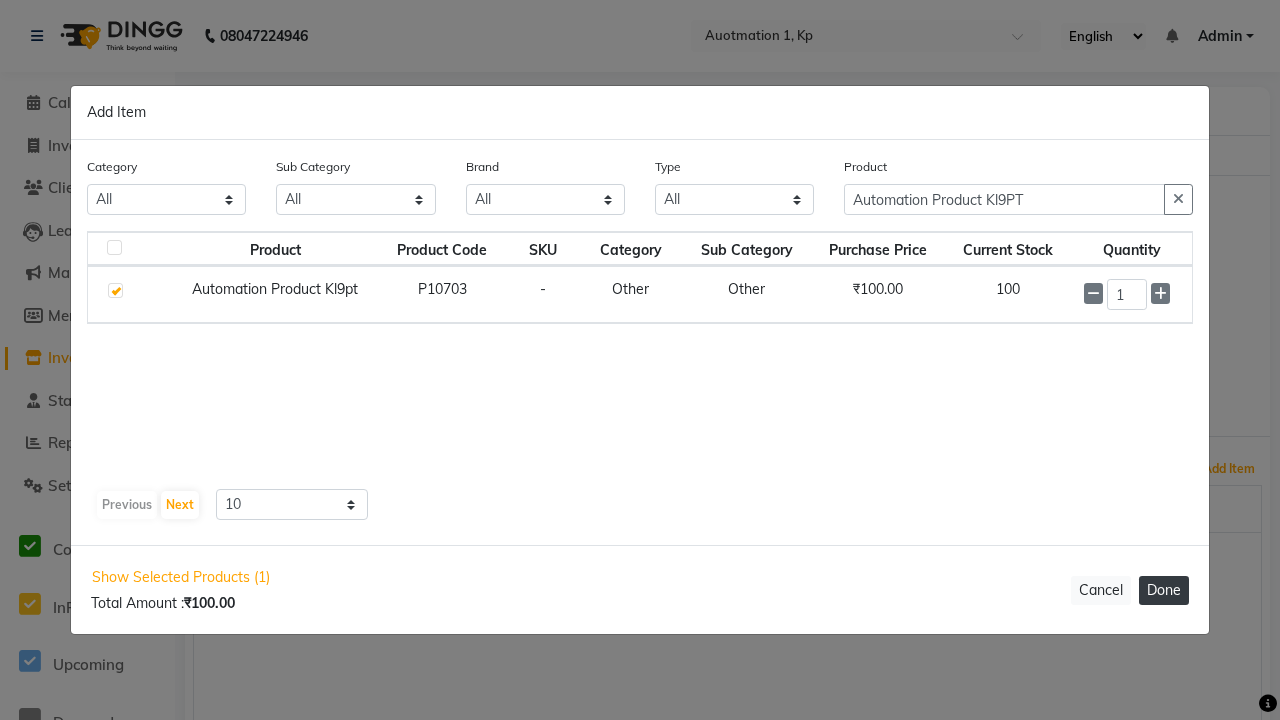 select on "232" 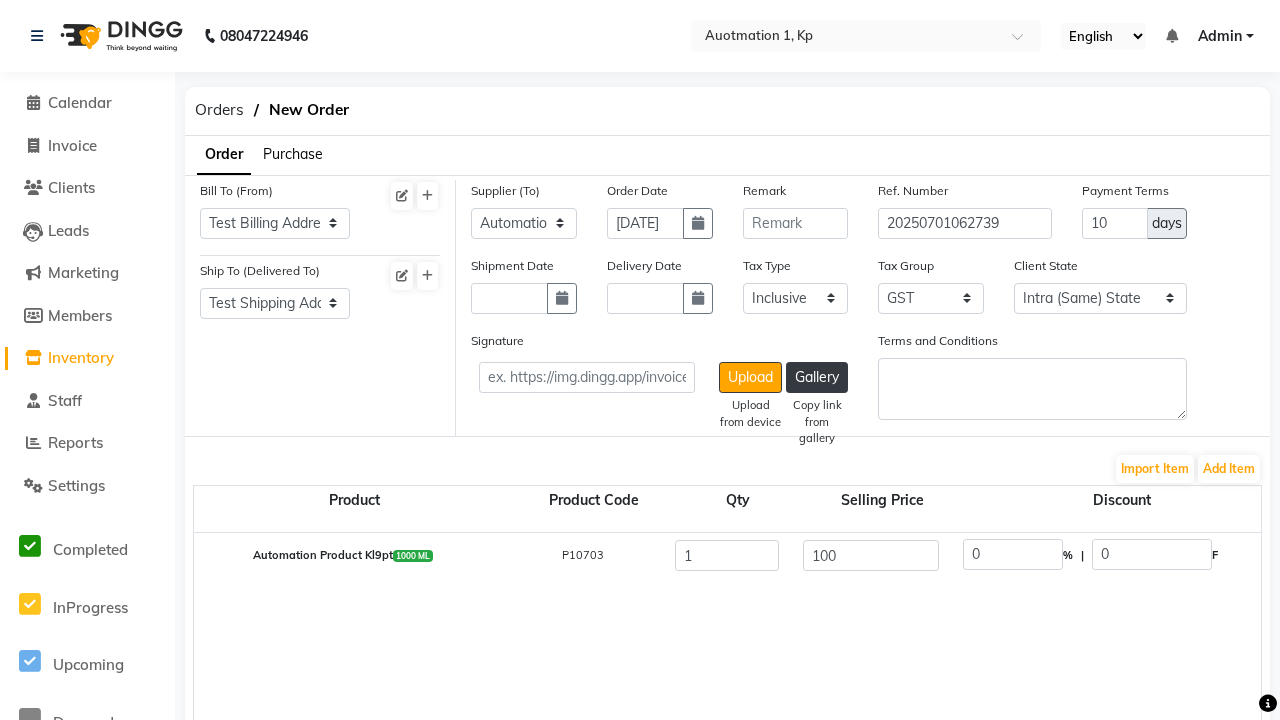 click on "Create" 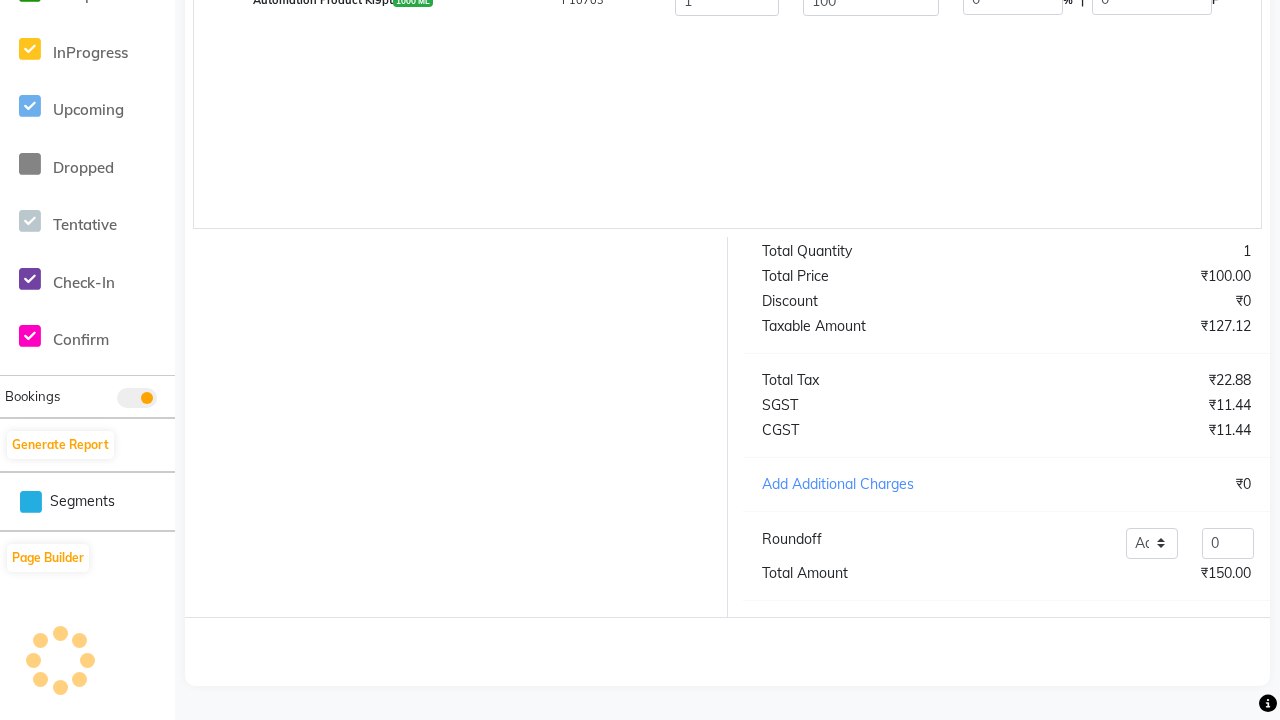 scroll, scrollTop: 505, scrollLeft: 0, axis: vertical 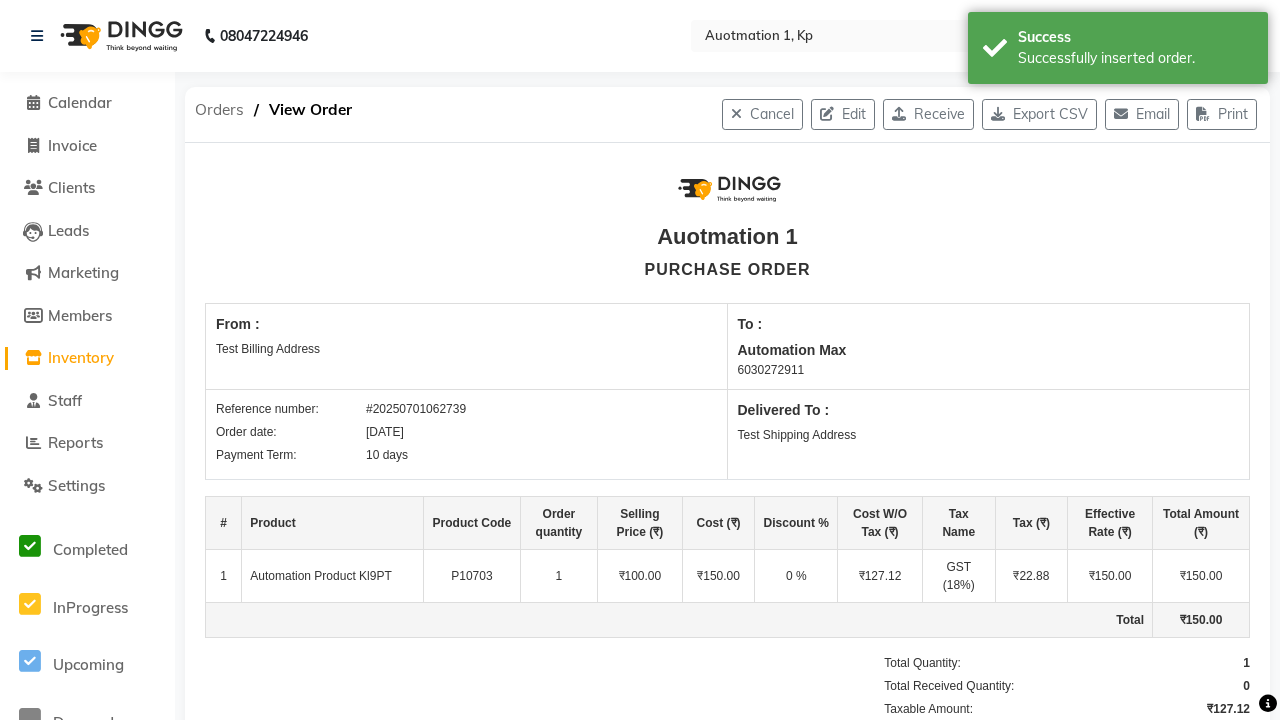 click on "Successfully inserted order." at bounding box center [1135, 58] 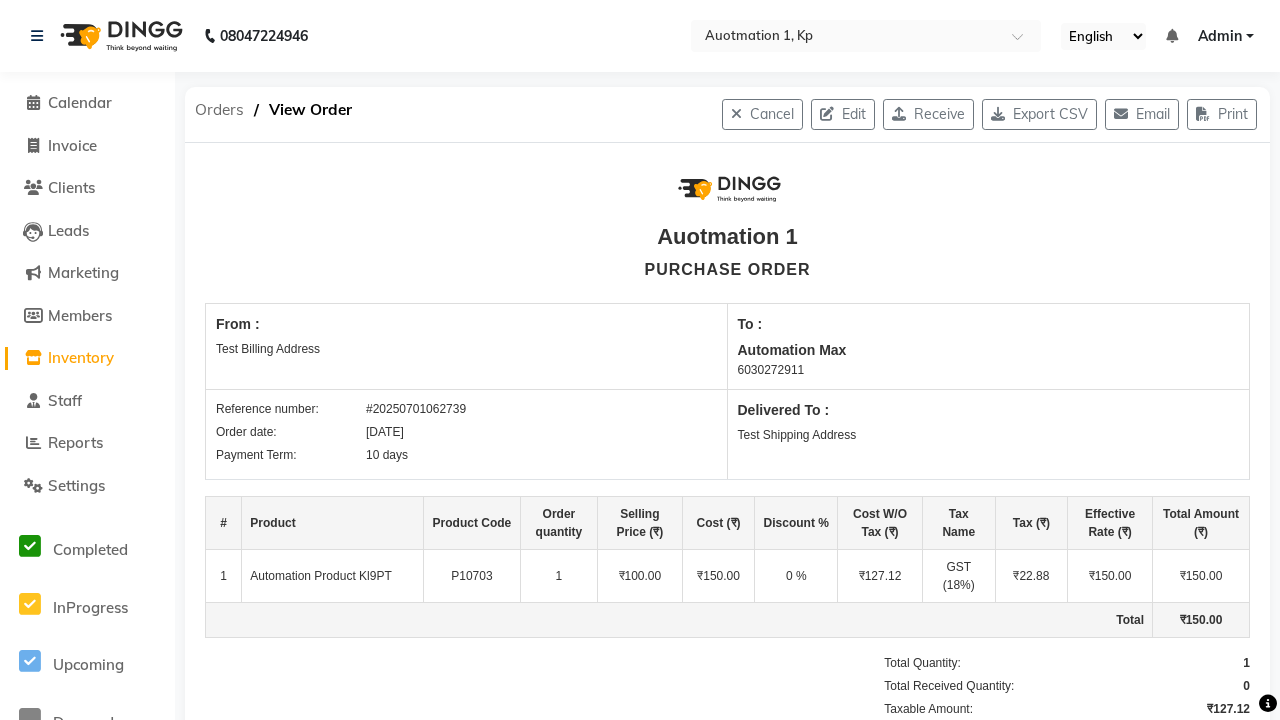 click on "Orders" 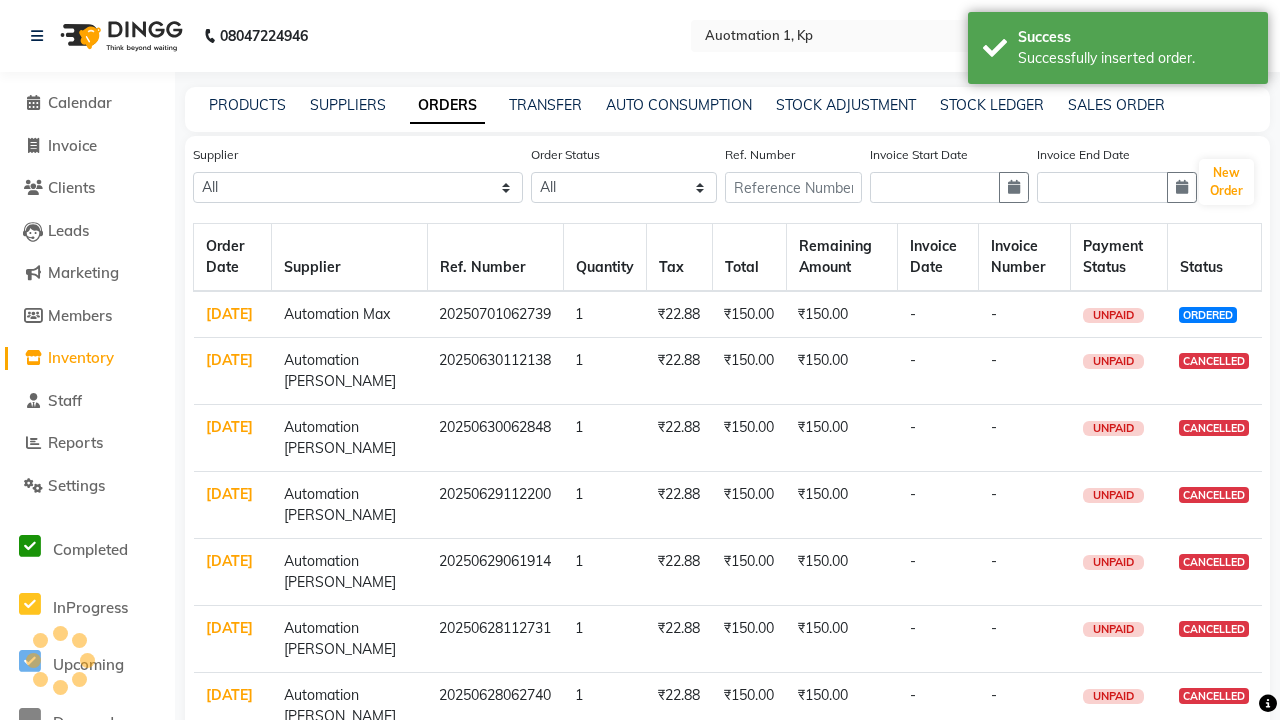 select on "1456" 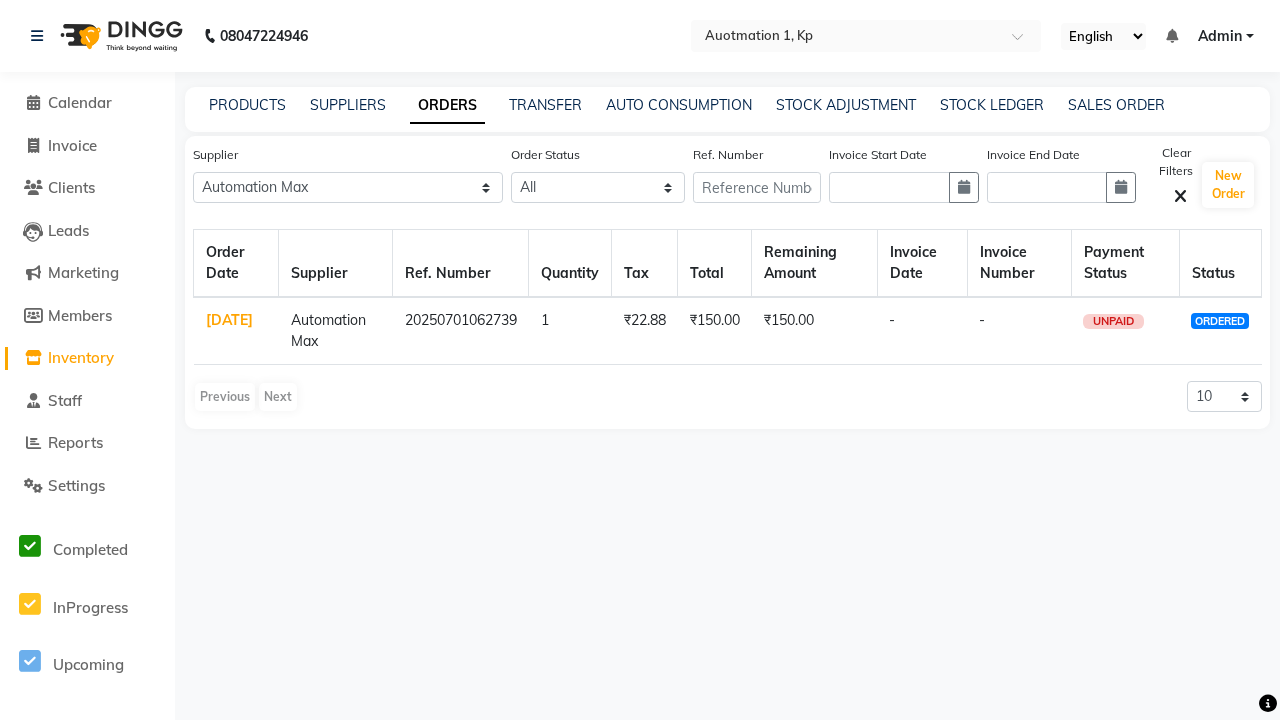 click on "ORDERS" 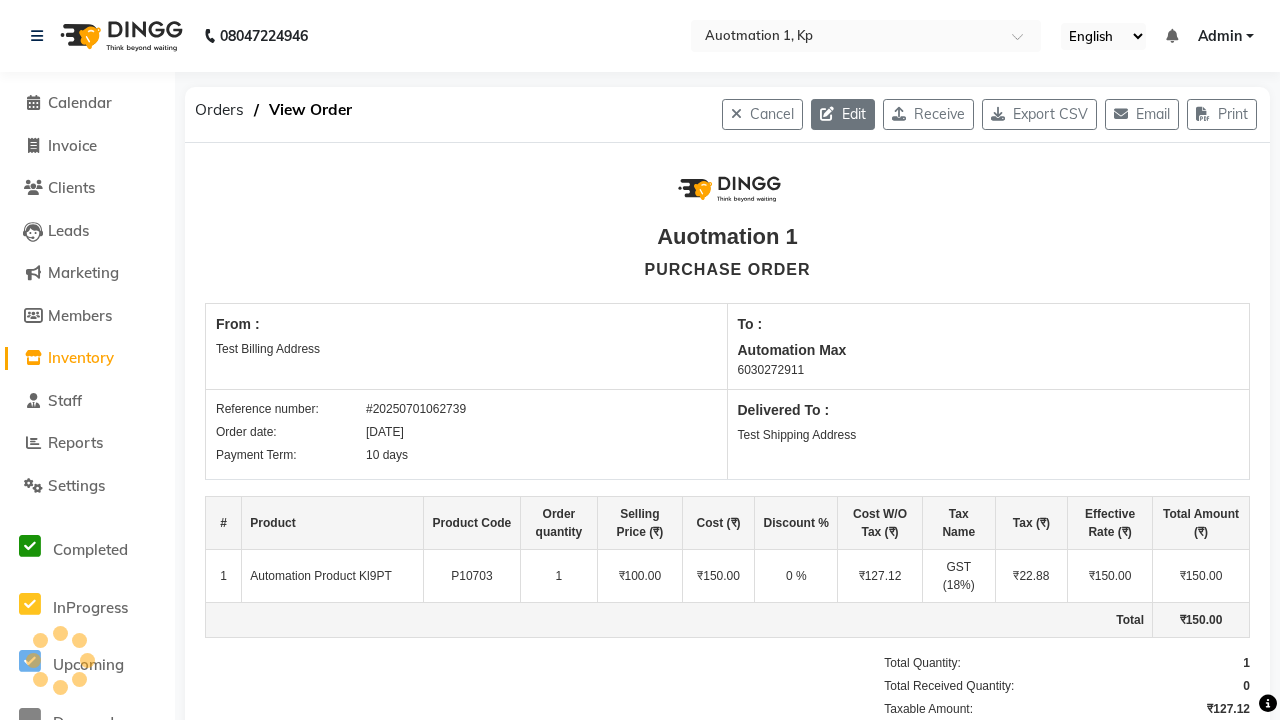 click 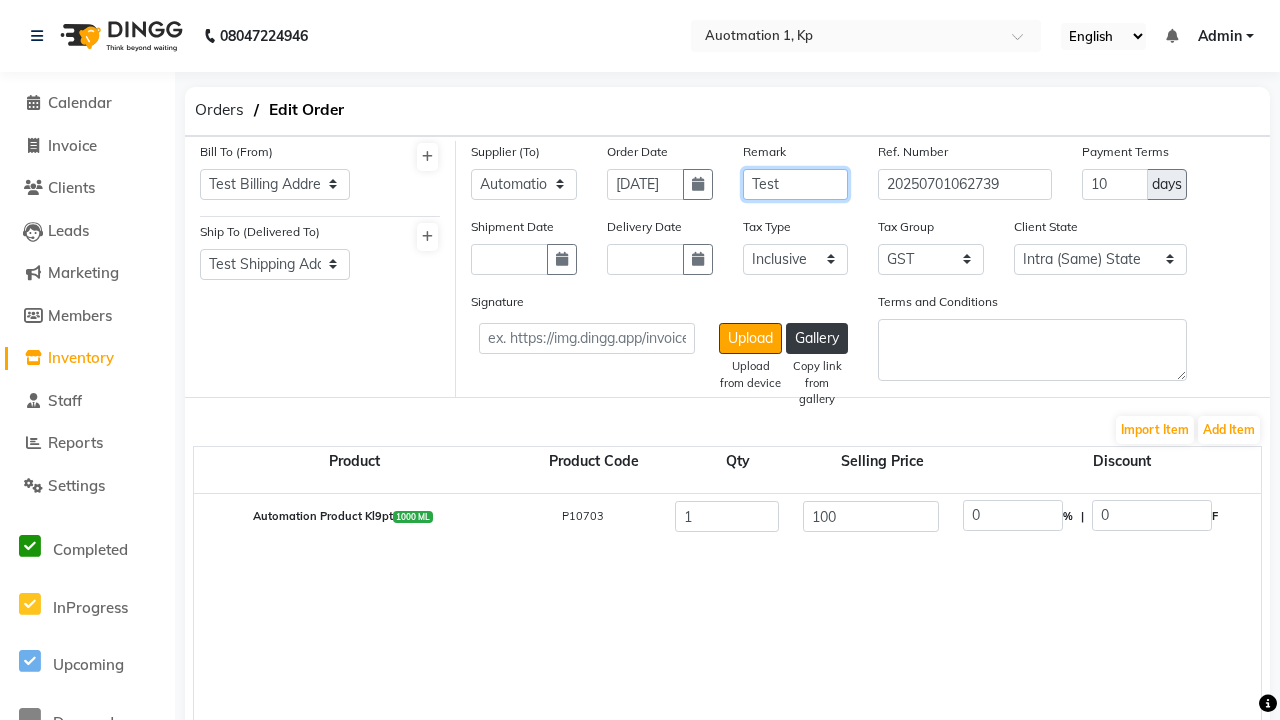 type on "Test" 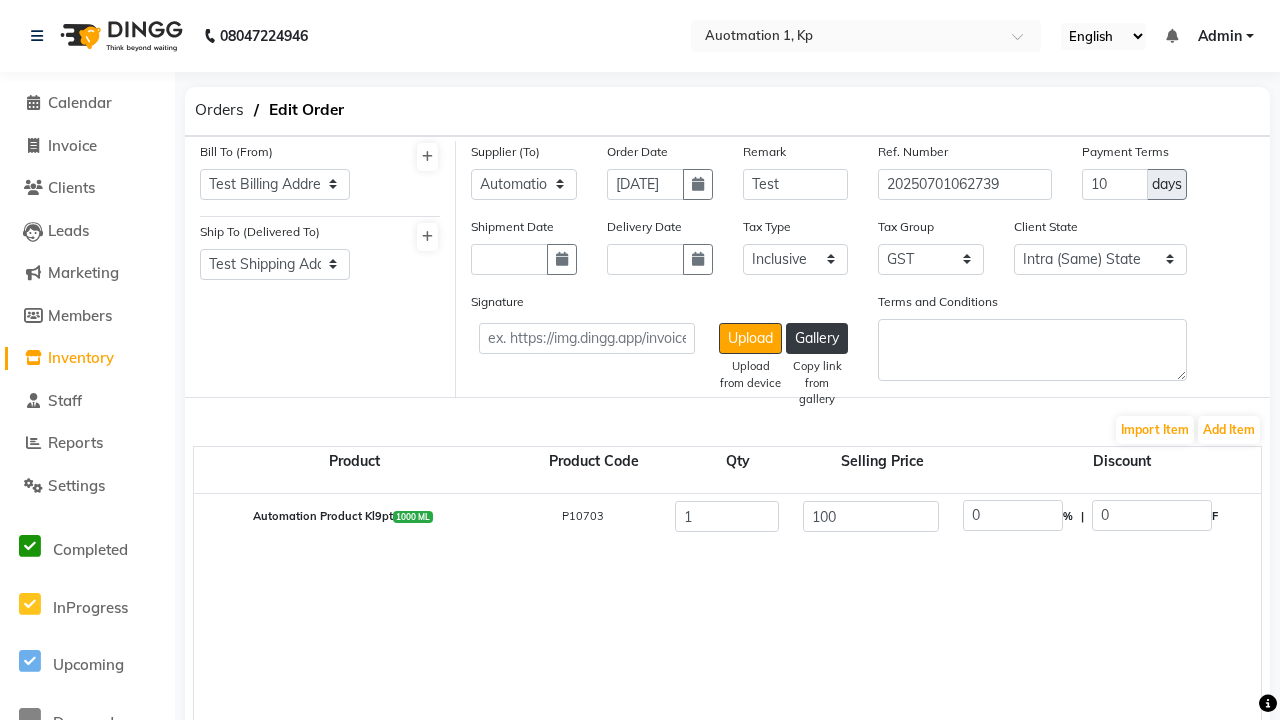 click on "Update" 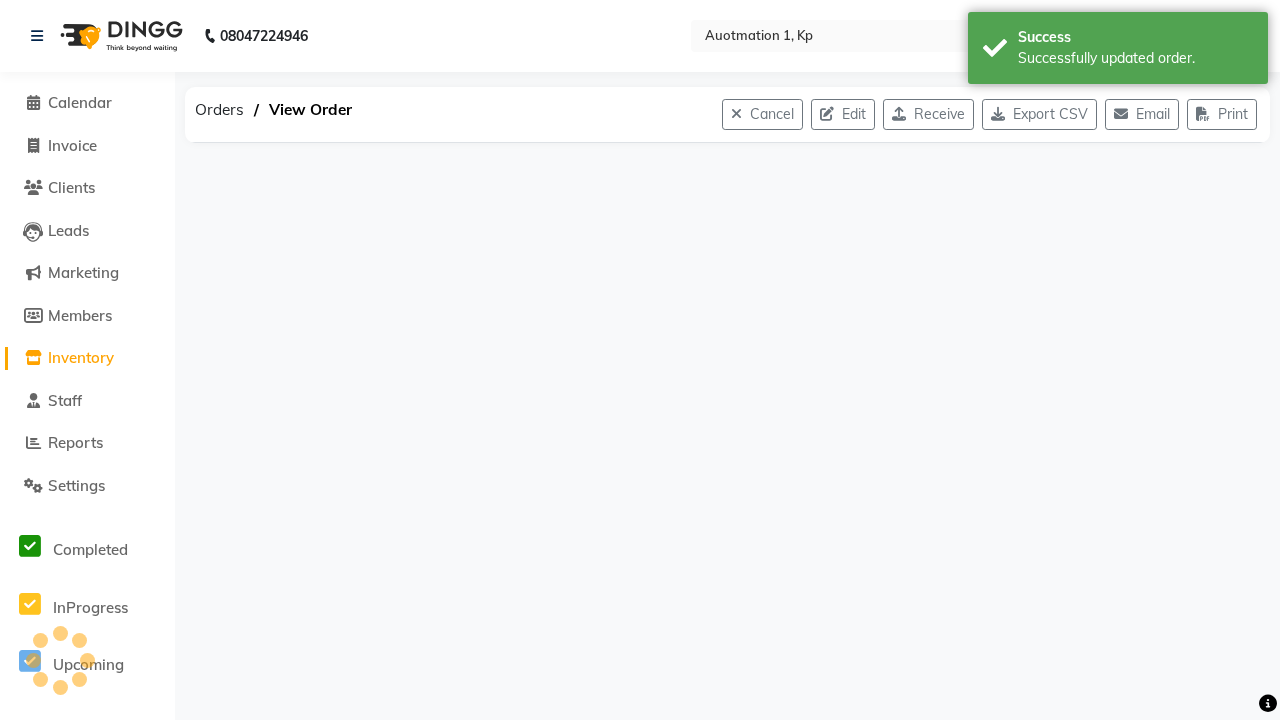 scroll, scrollTop: 0, scrollLeft: 0, axis: both 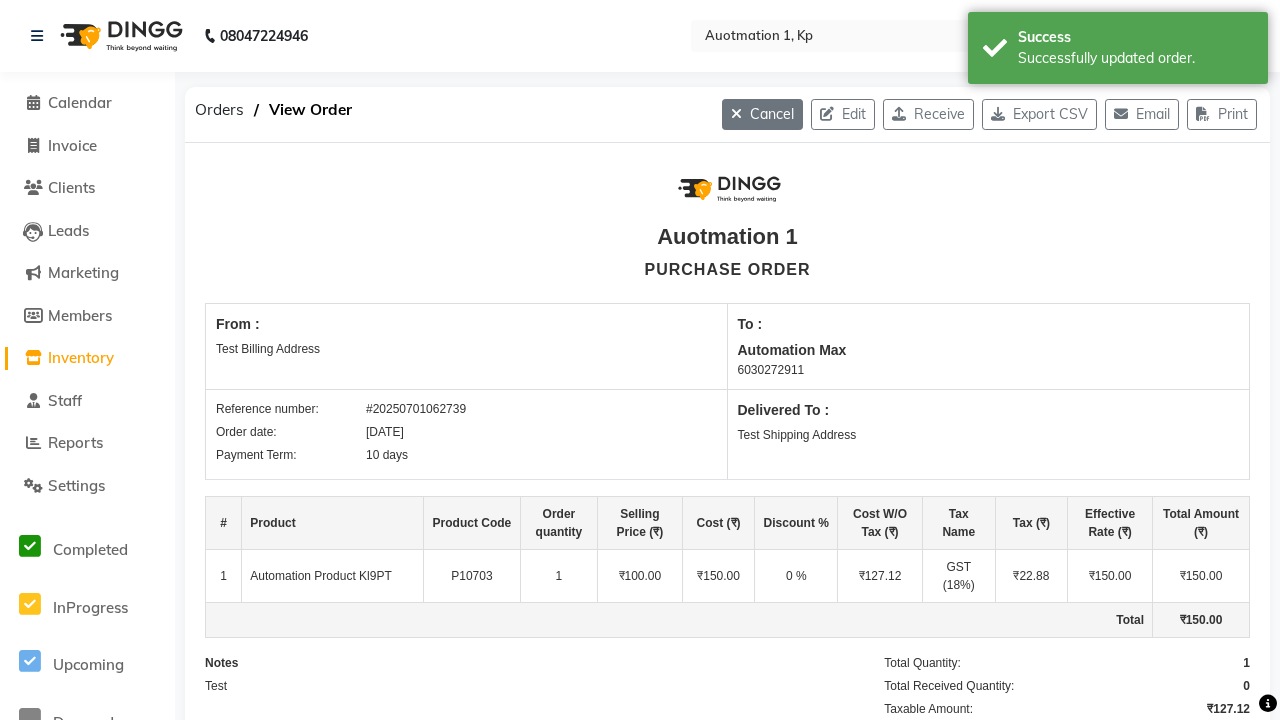 click on "Successfully updated order." at bounding box center [1135, 58] 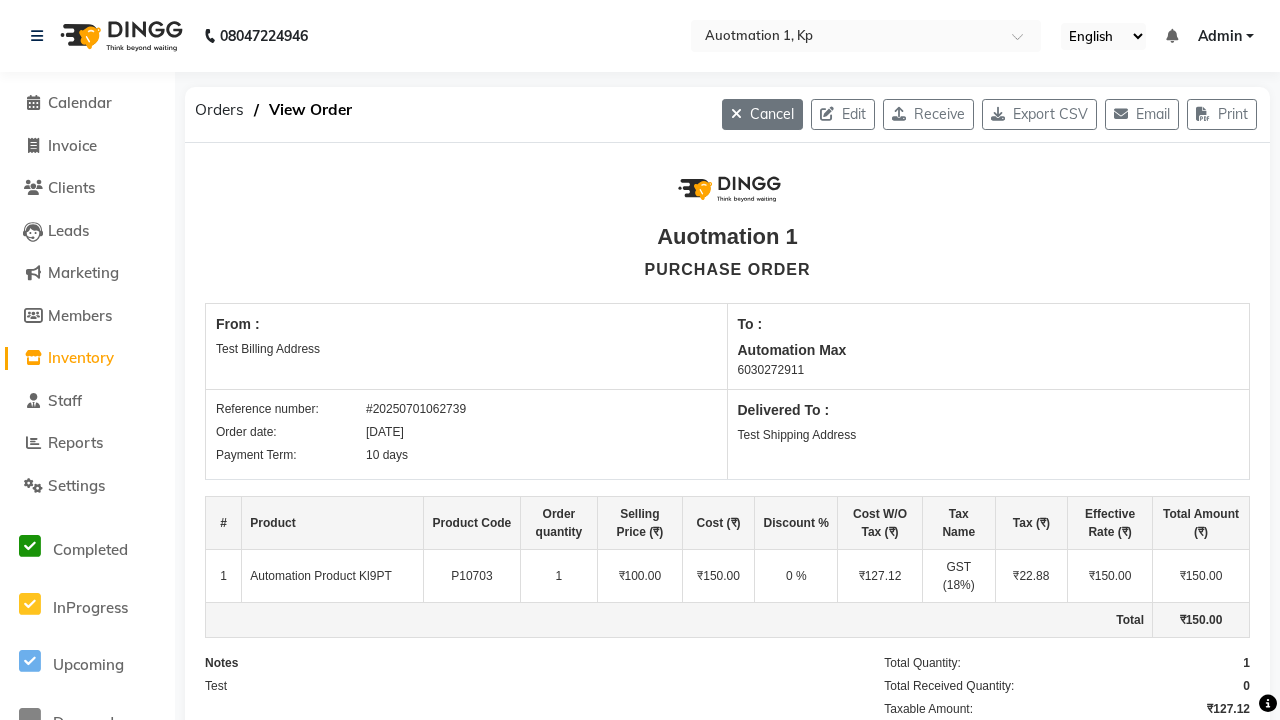 click on "Cancel" 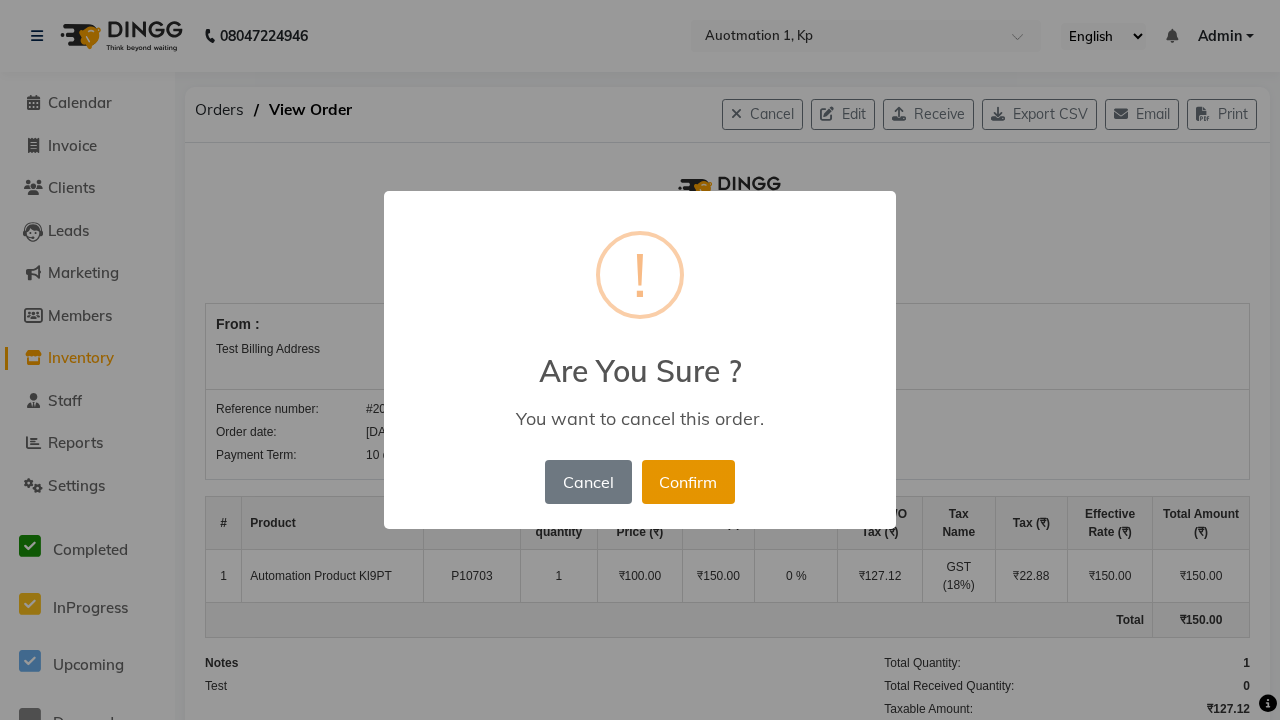 click on "Confirm" at bounding box center [688, 482] 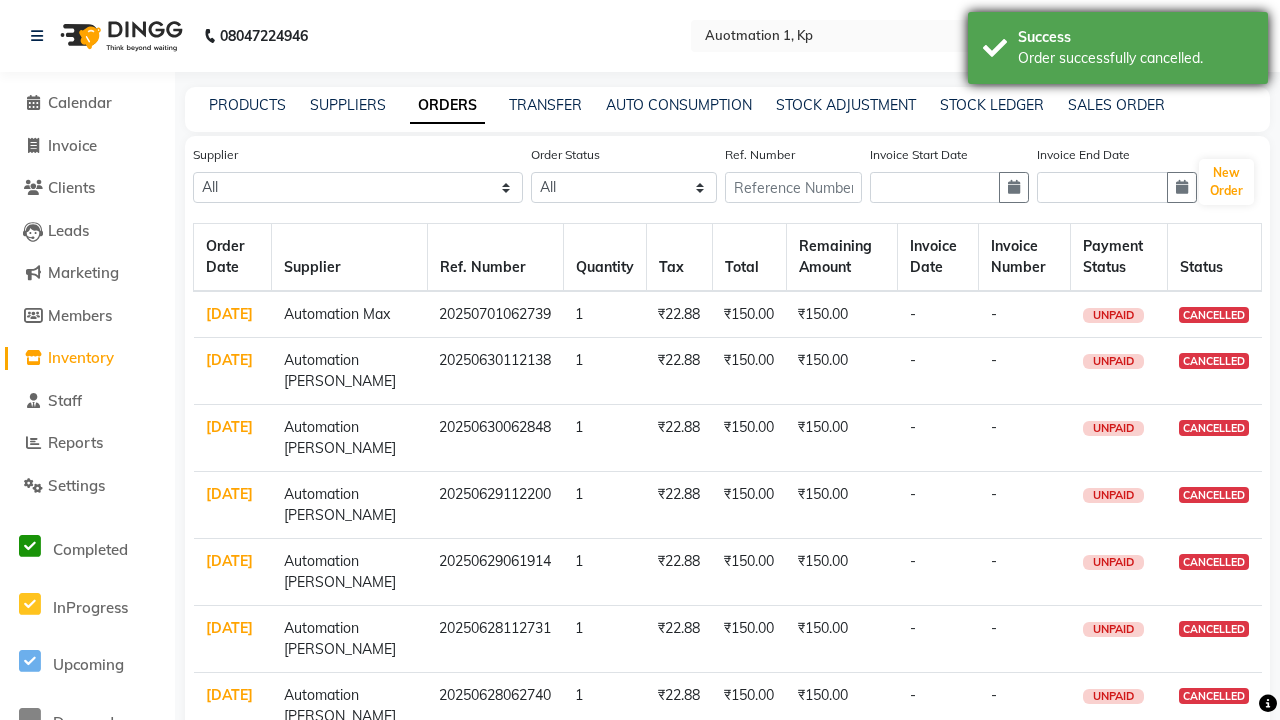 click on "Order successfully cancelled." at bounding box center (1135, 58) 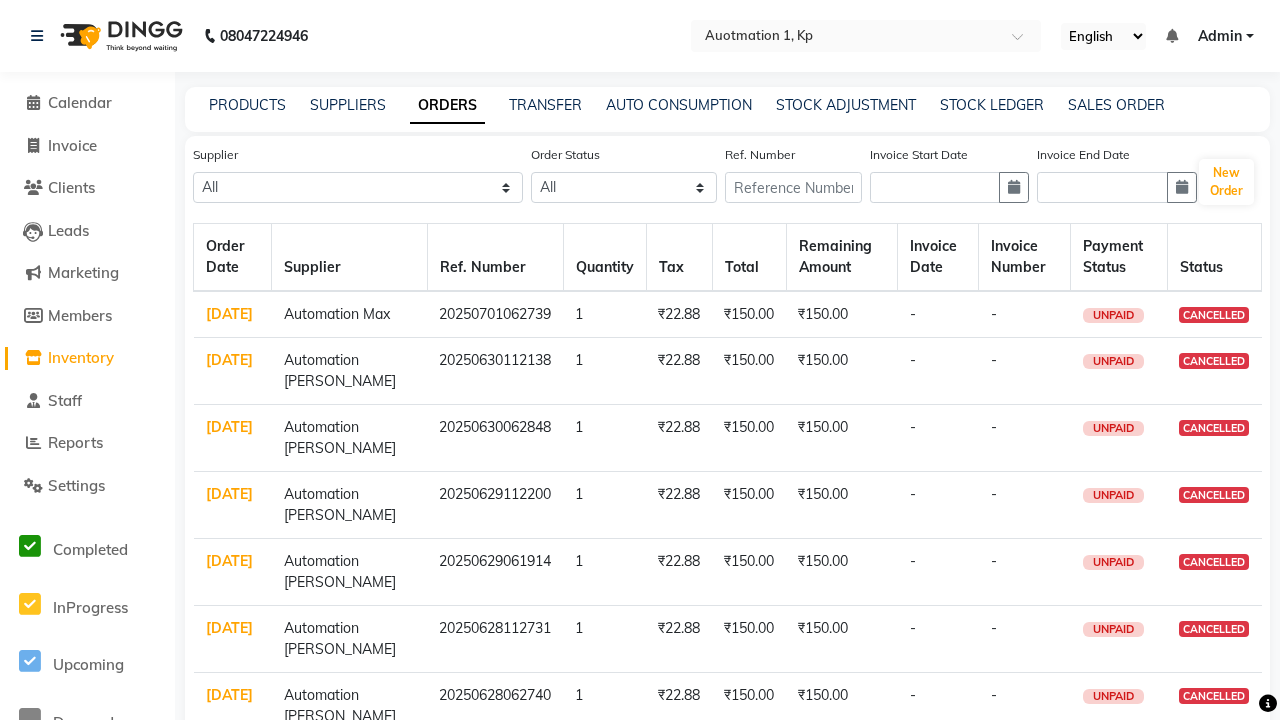 select on "1456" 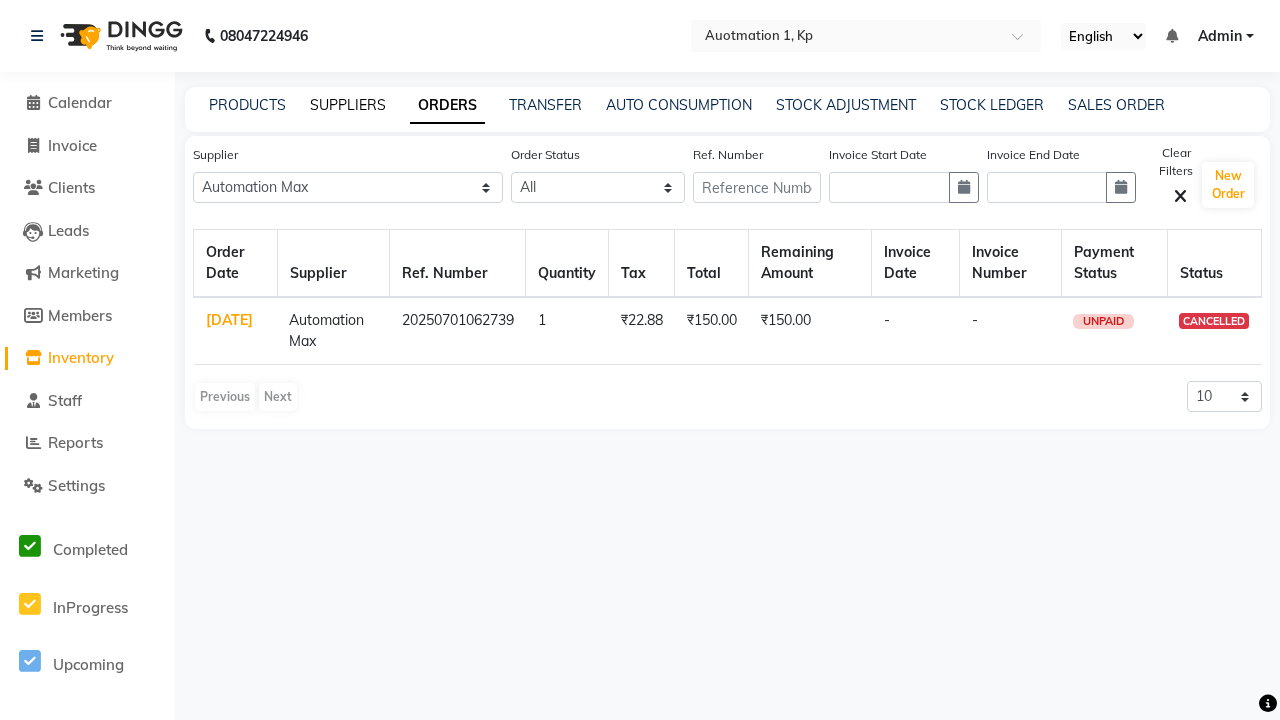 click on "SUPPLIERS" 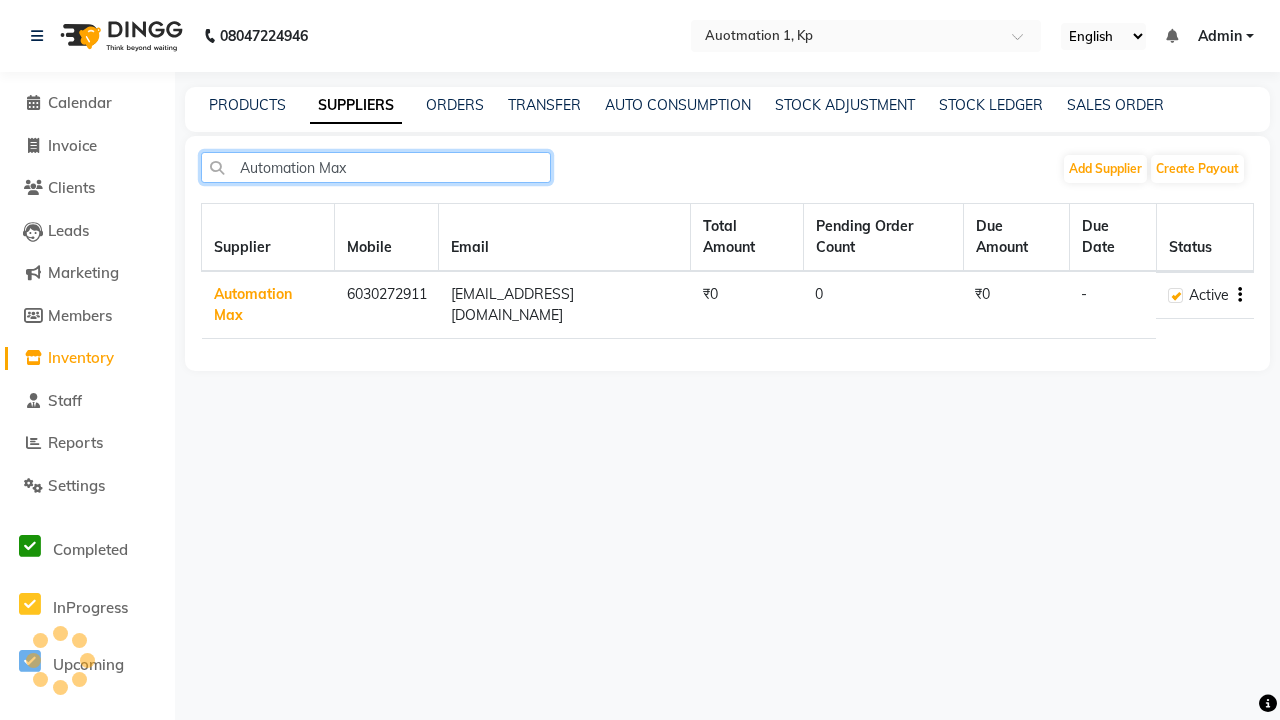 type on "Automation Max" 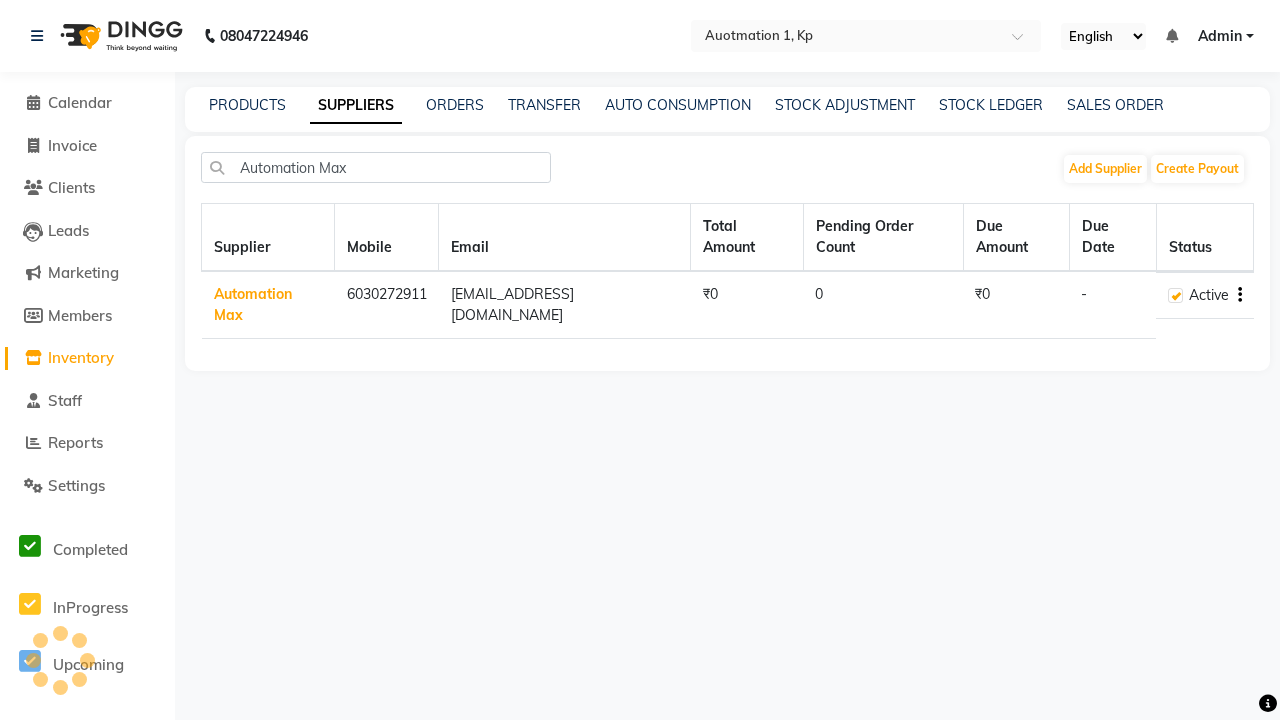 click 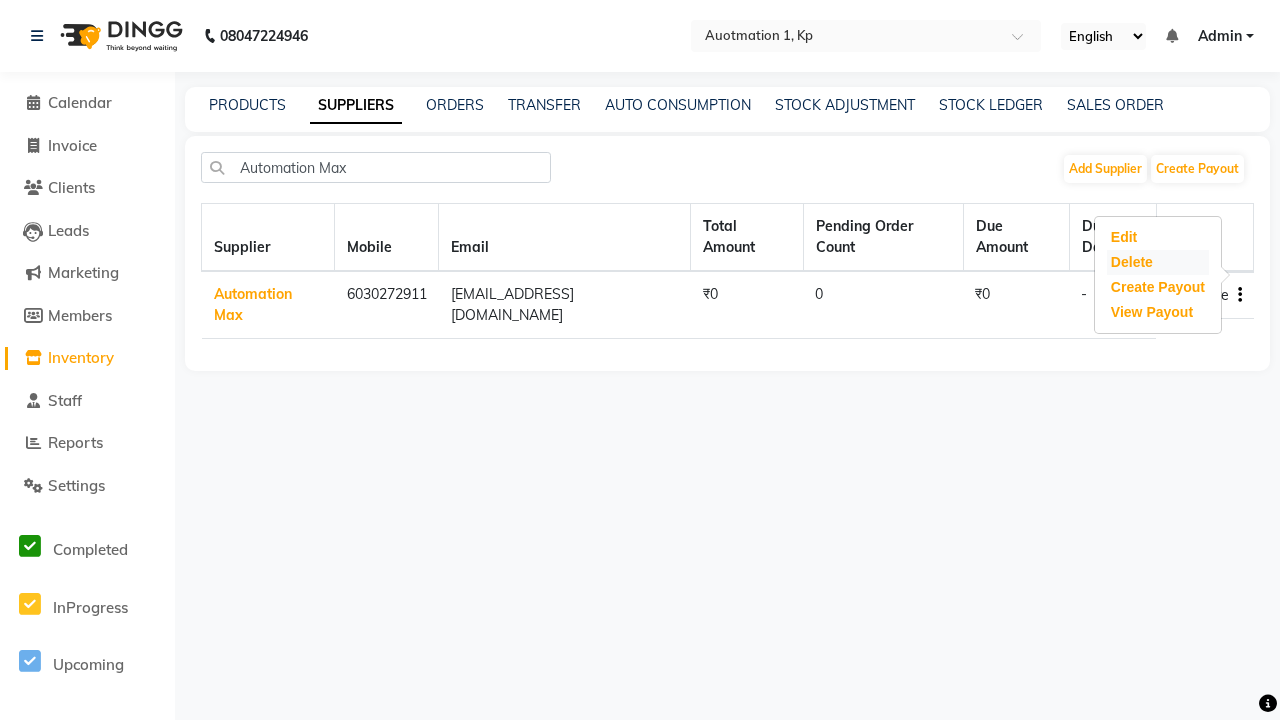 click on "Delete" at bounding box center (1158, 262) 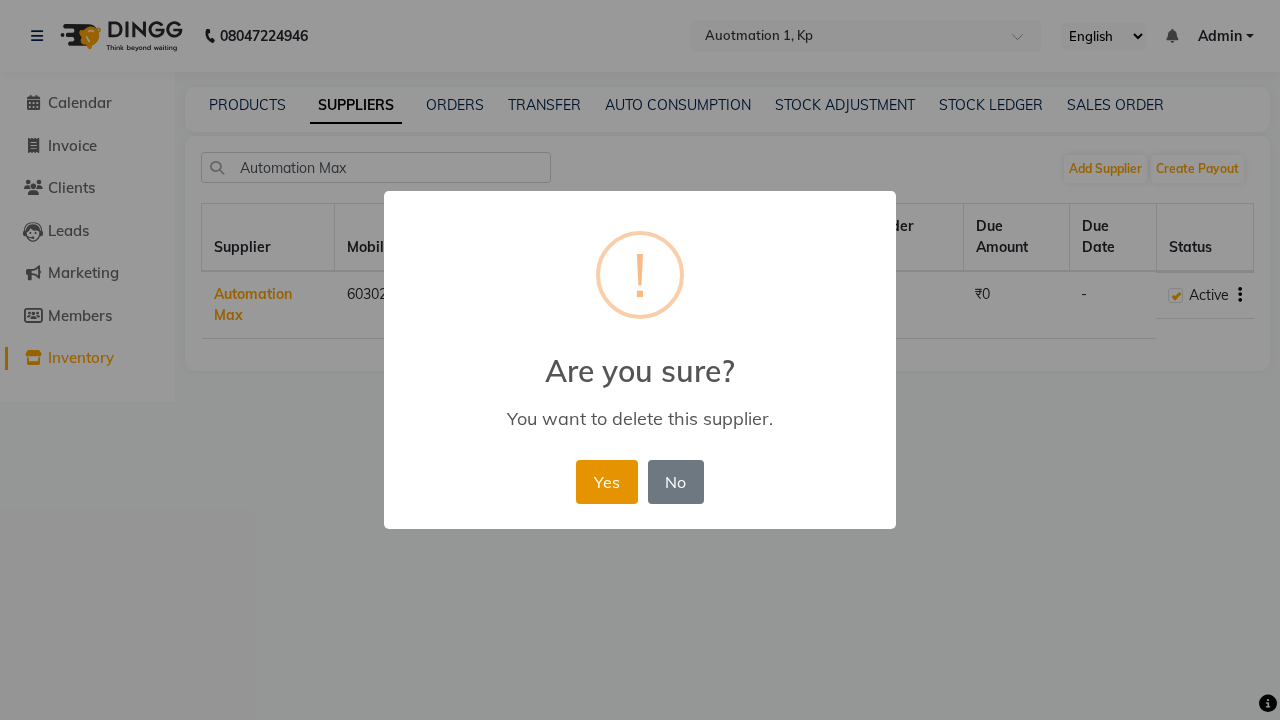 click on "Yes" at bounding box center [606, 482] 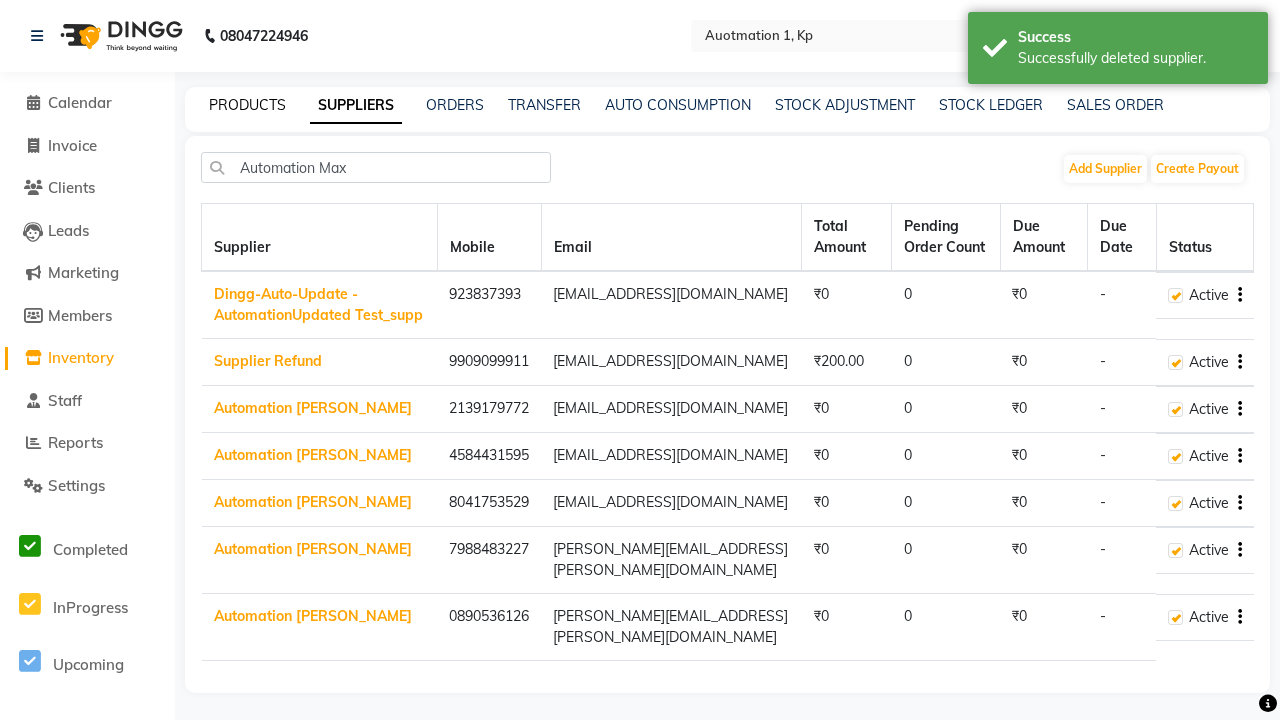 click on "Successfully deleted supplier." at bounding box center [1135, 58] 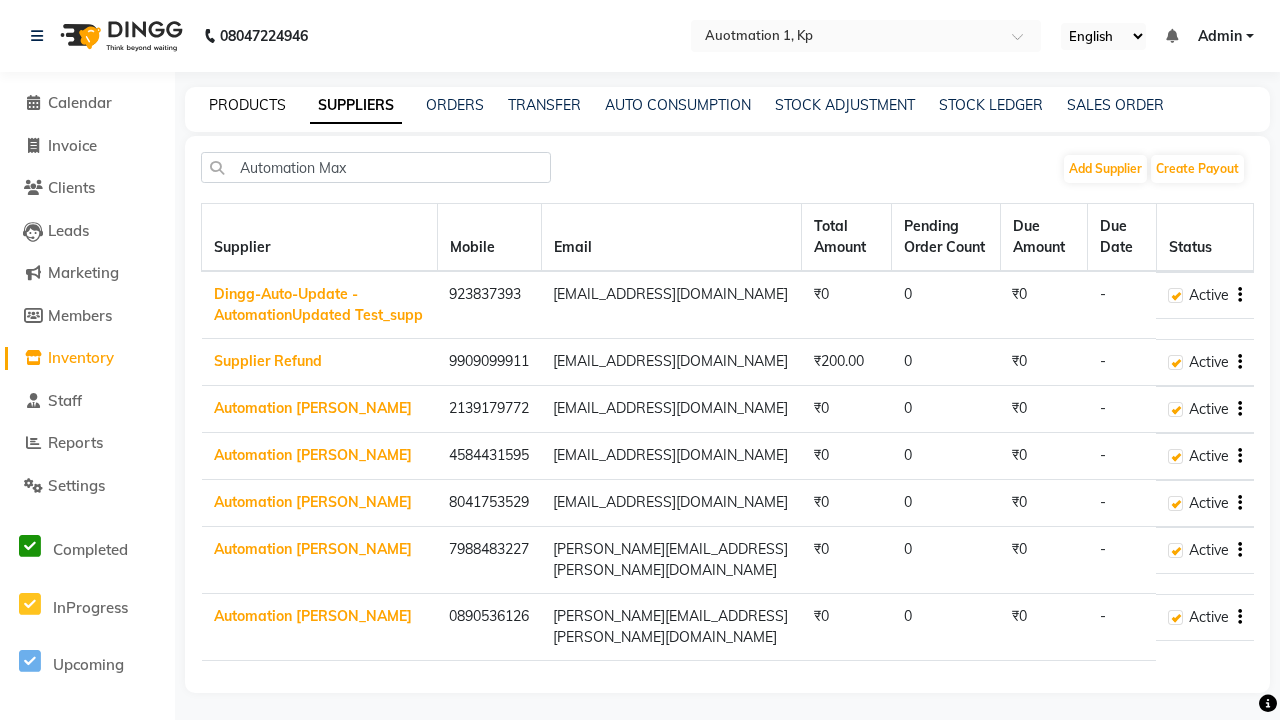 click on "PRODUCTS" 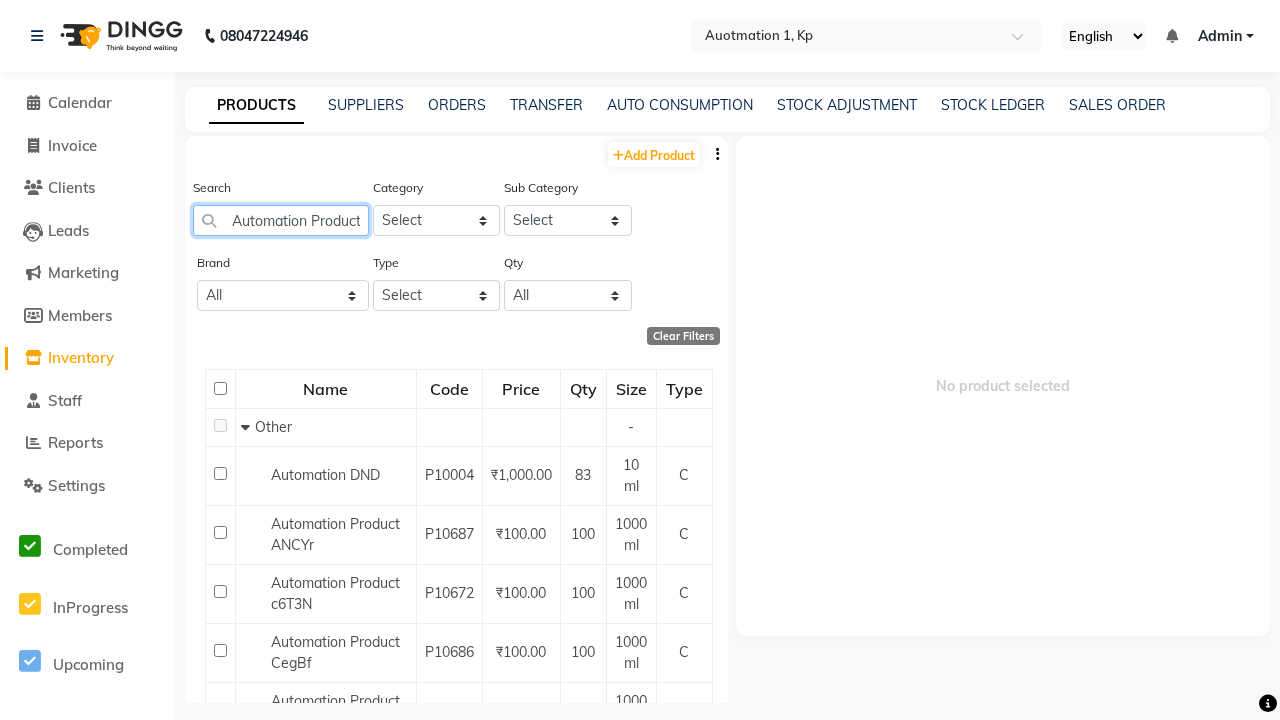 scroll, scrollTop: 0, scrollLeft: 42, axis: horizontal 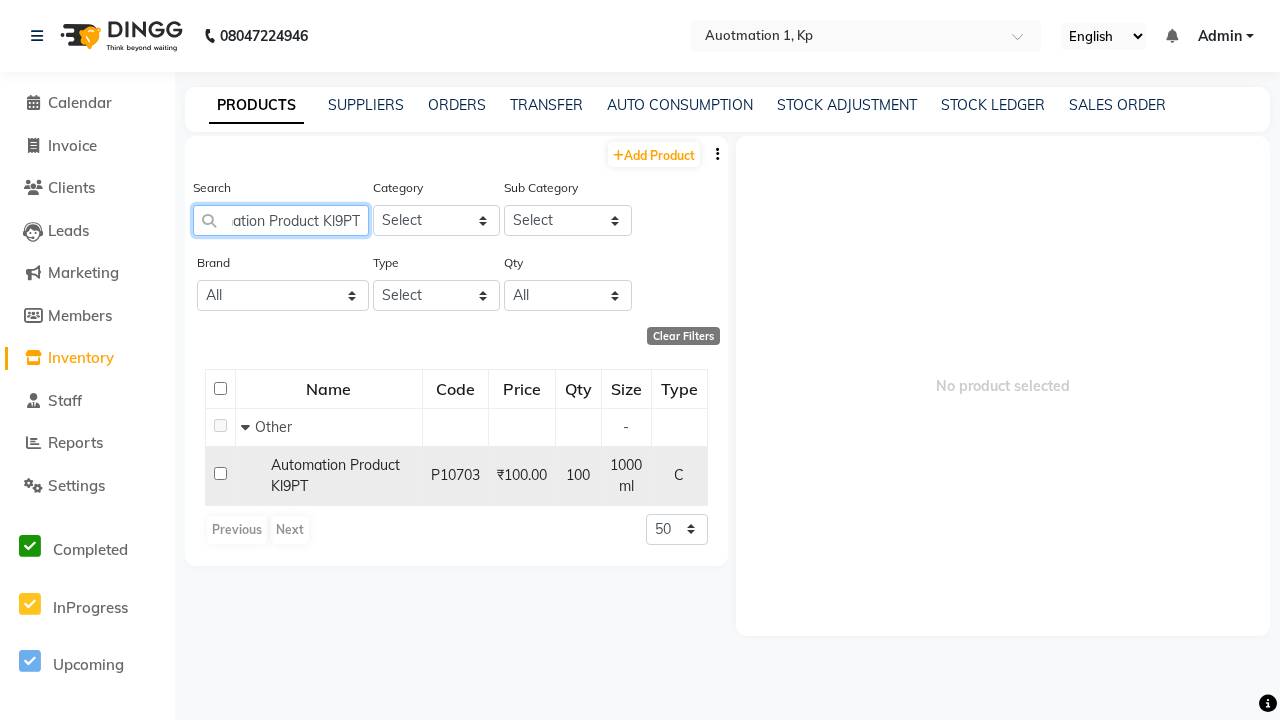 type on "Automation Product Kl9PT" 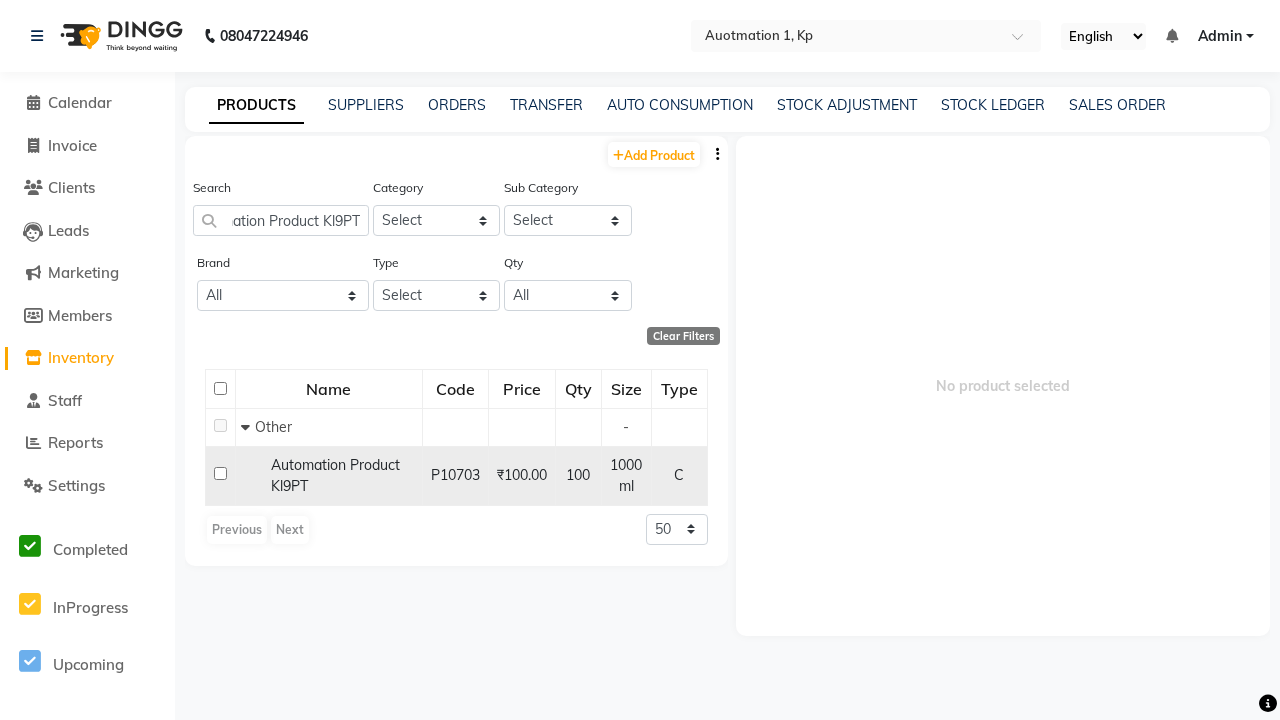 click 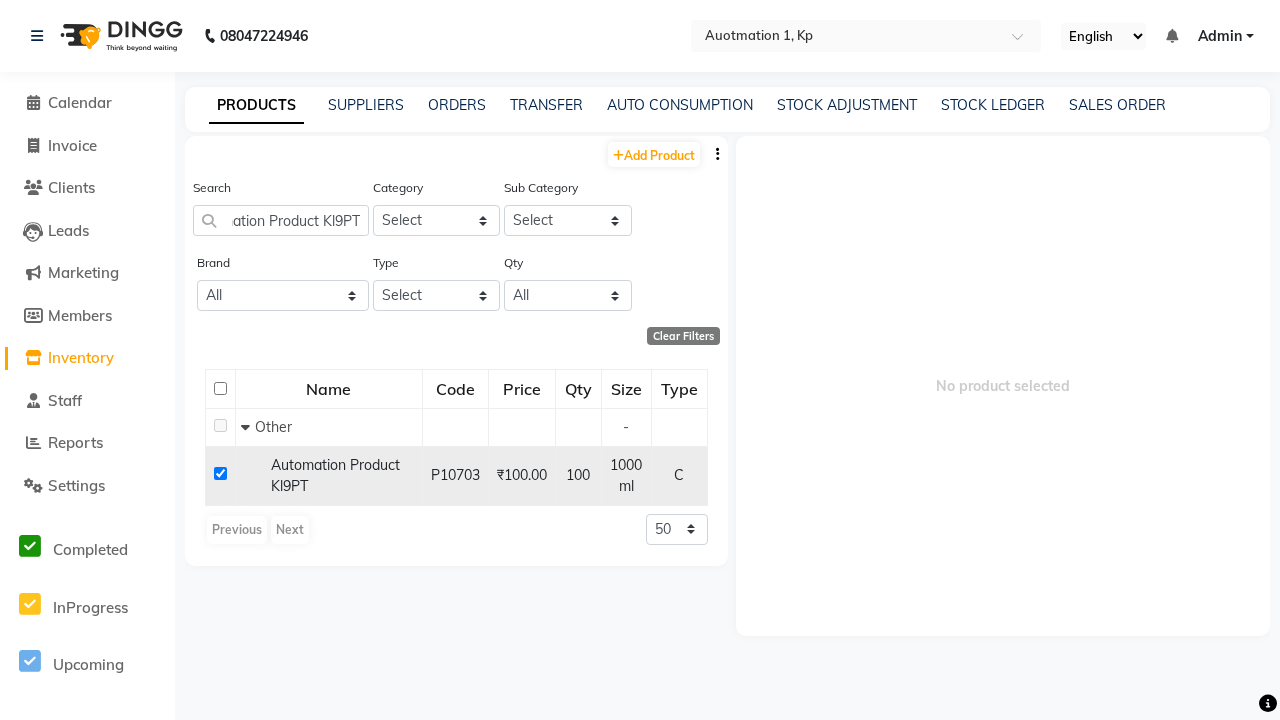checkbox on "true" 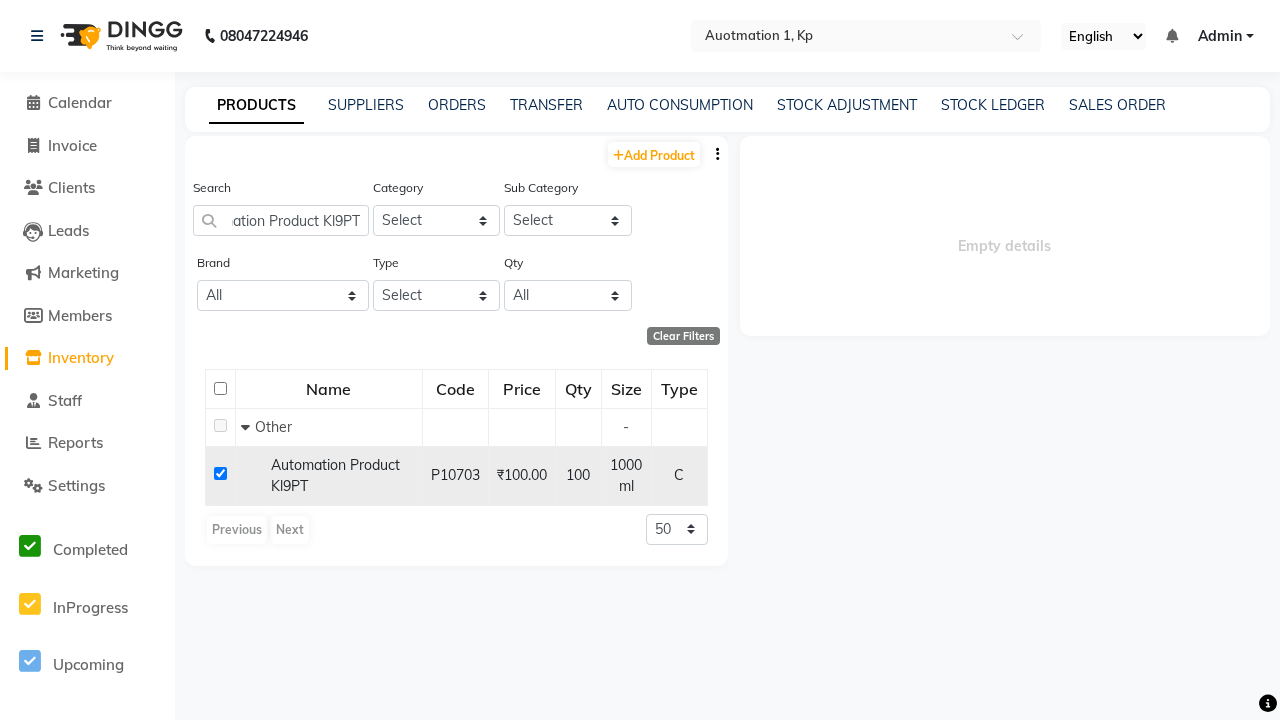 select 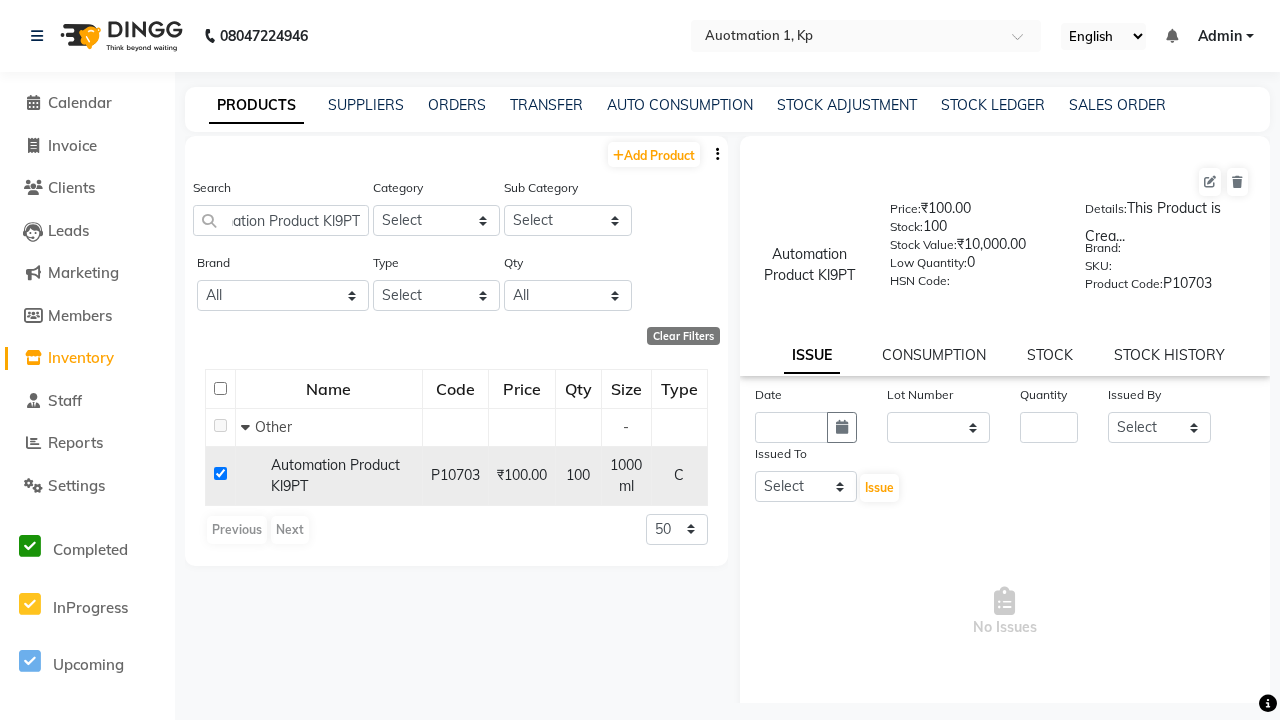 scroll, scrollTop: 0, scrollLeft: 0, axis: both 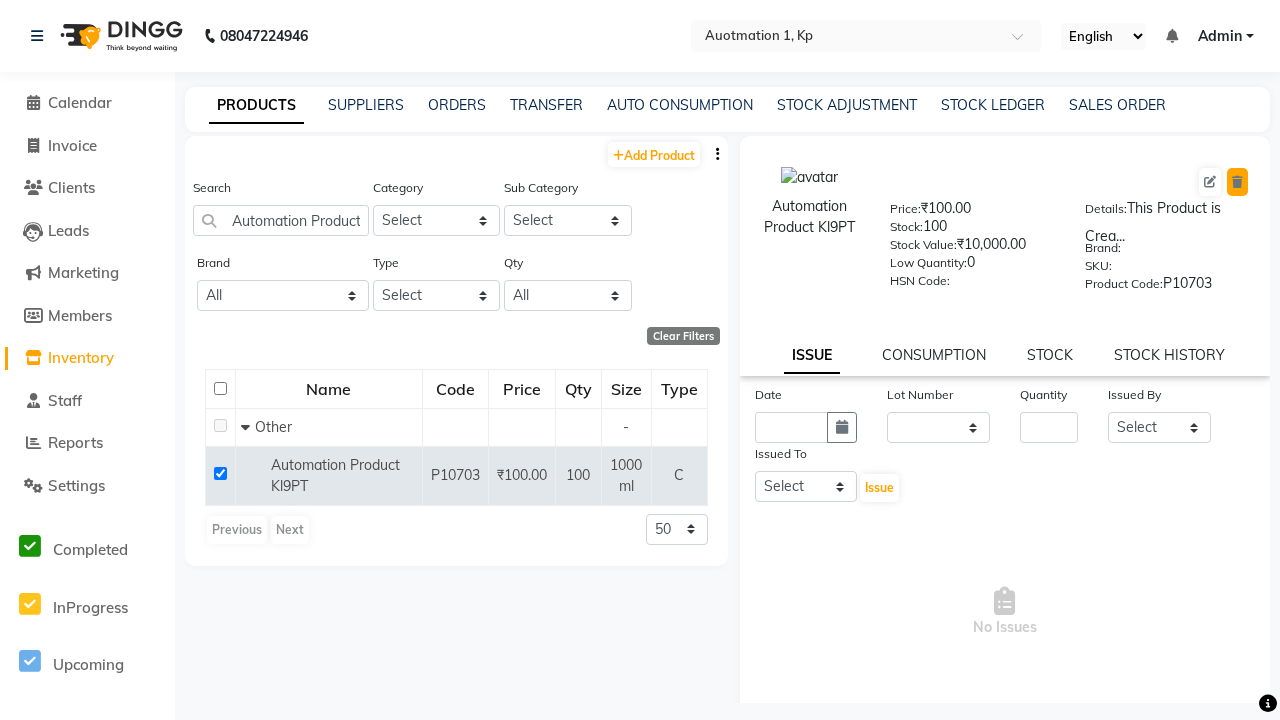 click 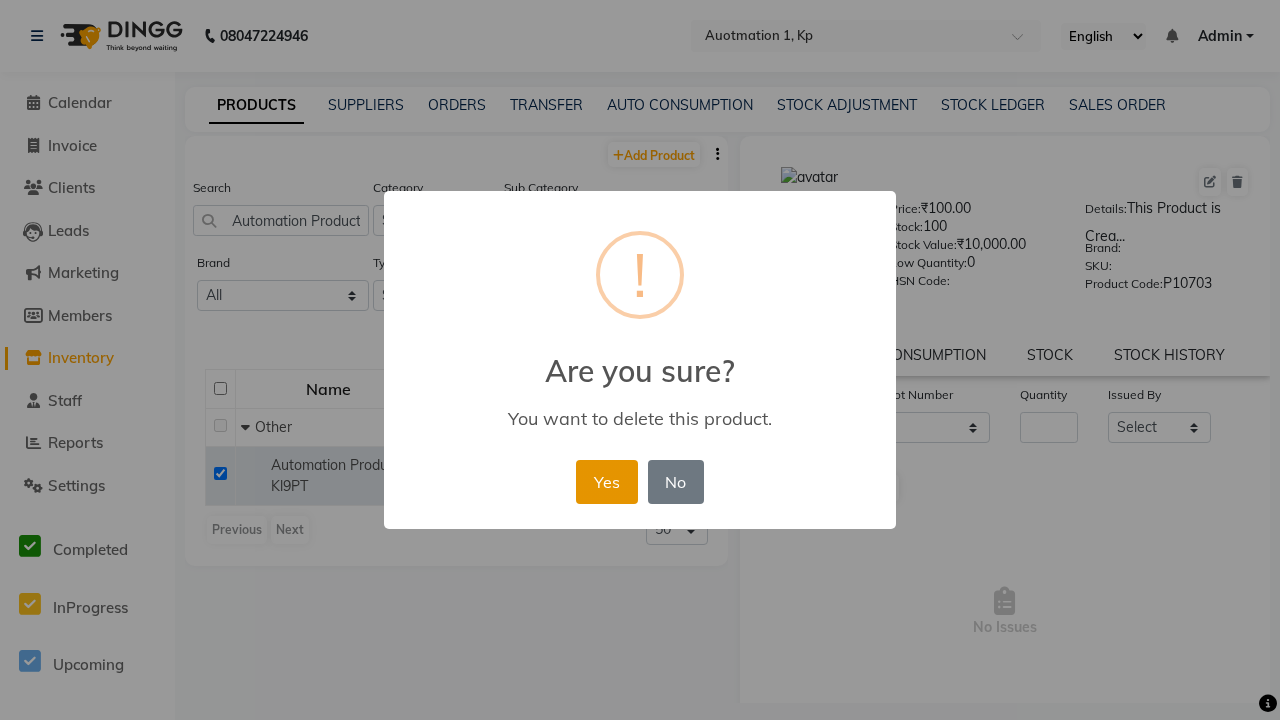 click on "Yes" at bounding box center [606, 482] 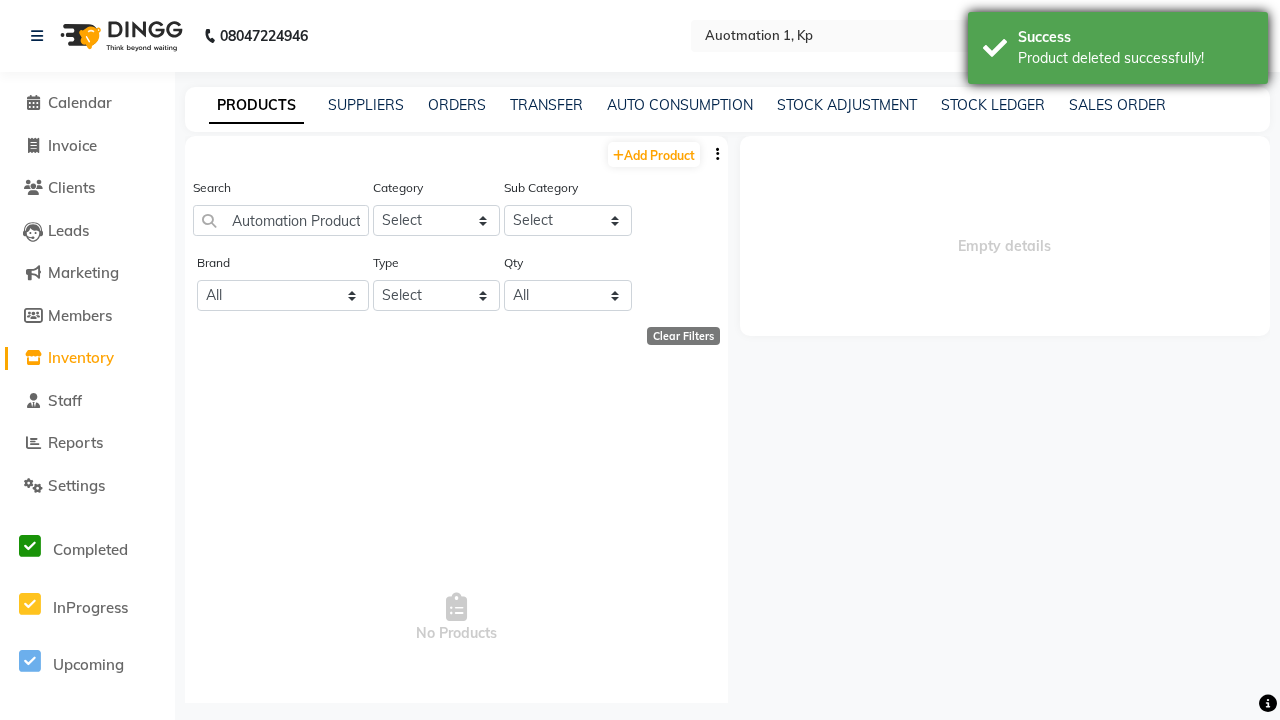 click on "Product deleted successfully!" at bounding box center (1135, 58) 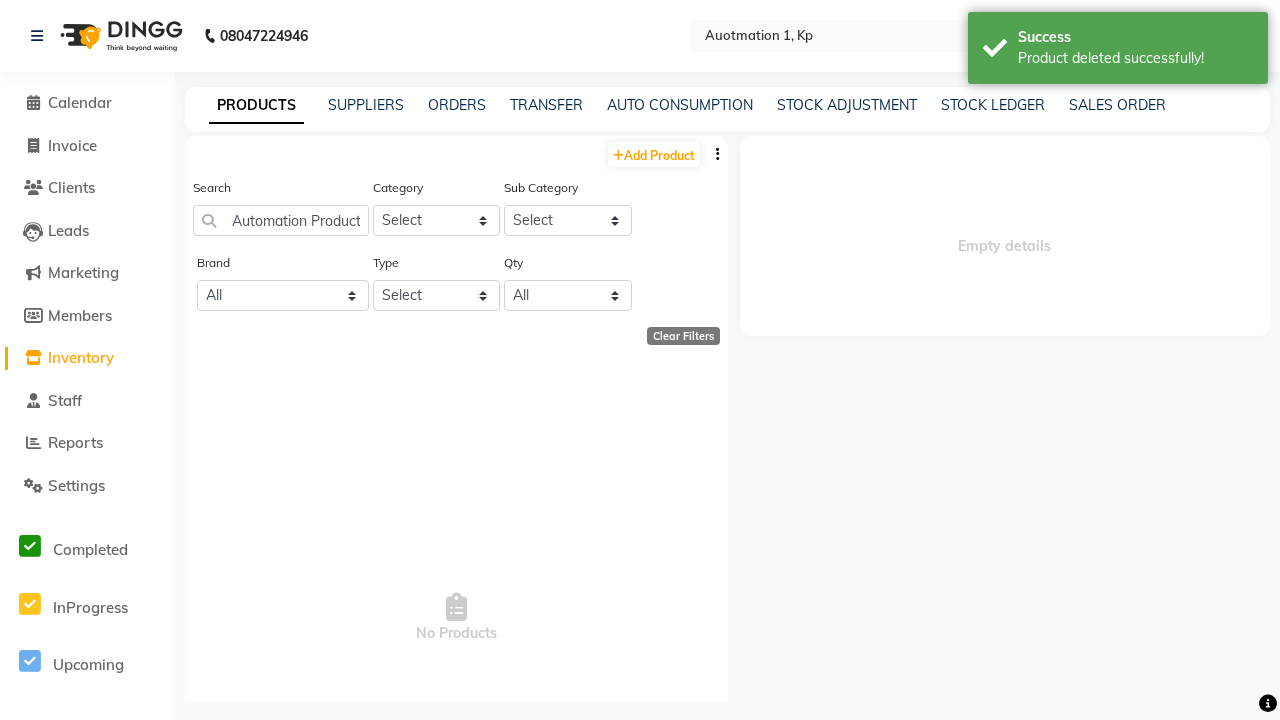 click on "Admin" at bounding box center [1220, 36] 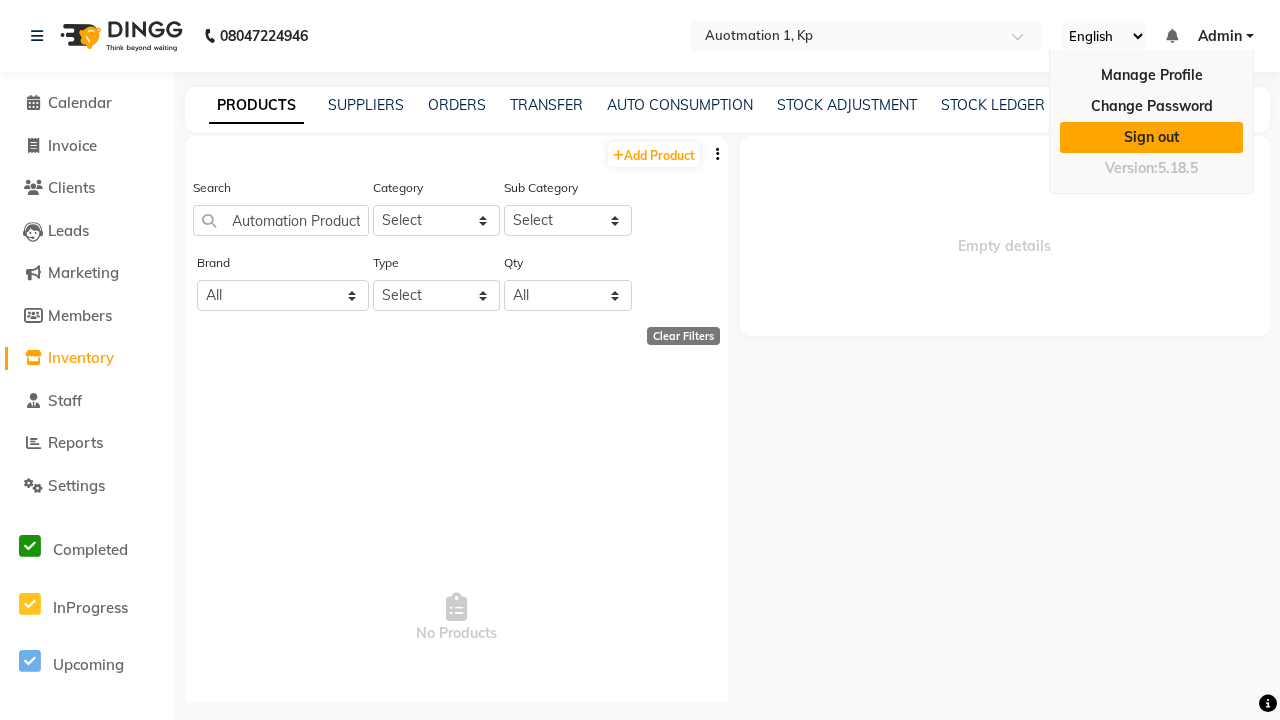 click on "Sign out" at bounding box center (1151, 137) 